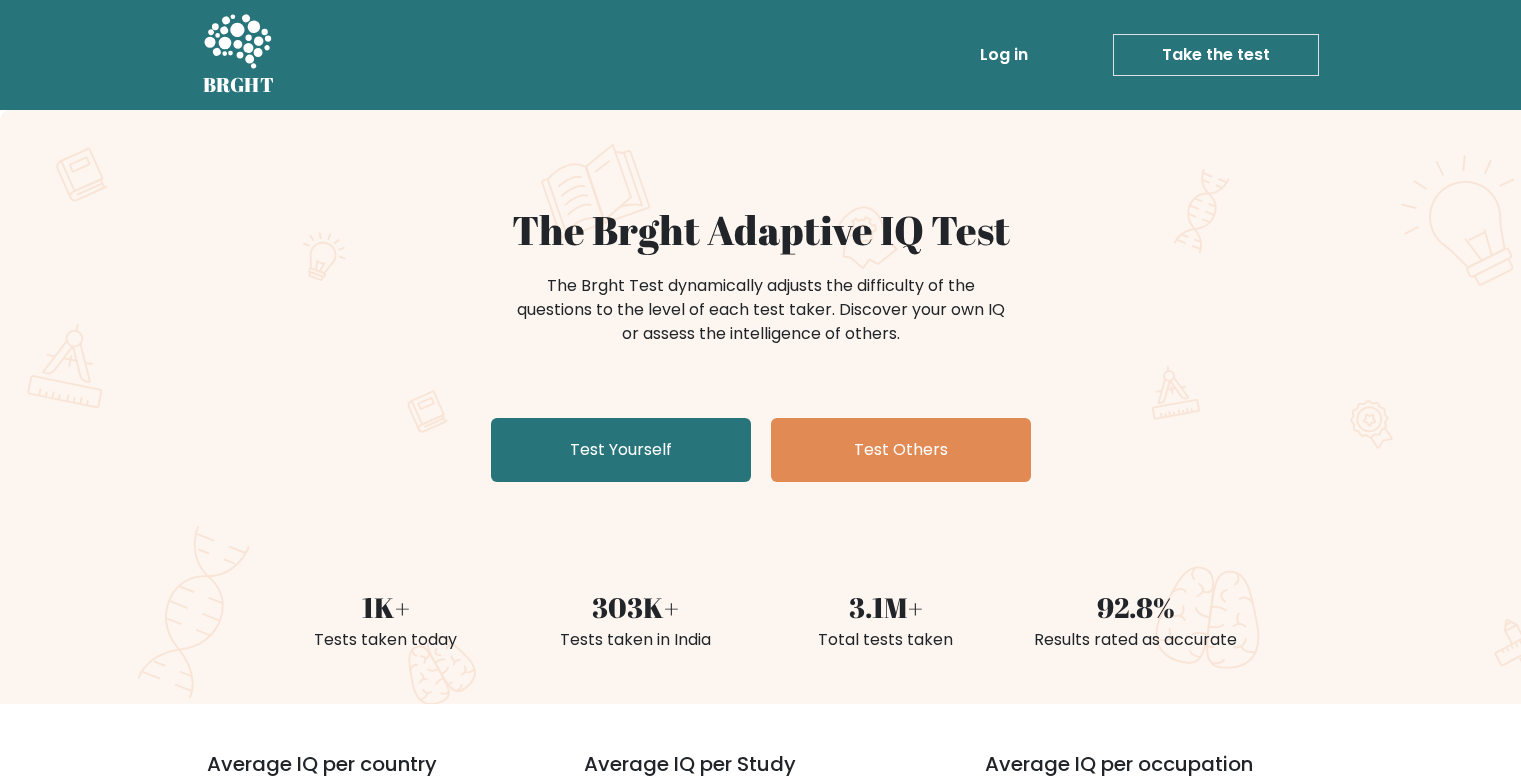 scroll, scrollTop: 0, scrollLeft: 0, axis: both 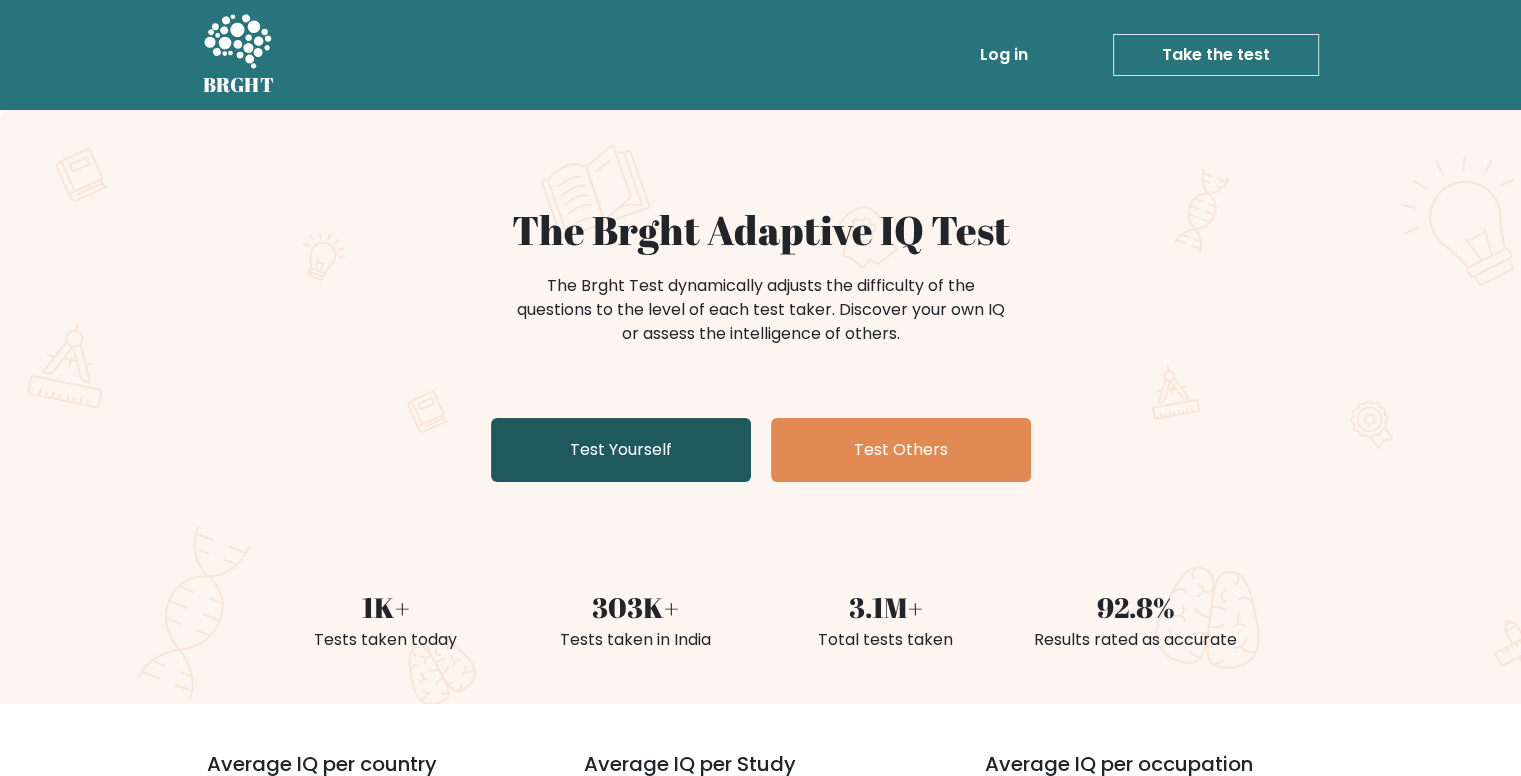 click on "Test Yourself" at bounding box center (621, 450) 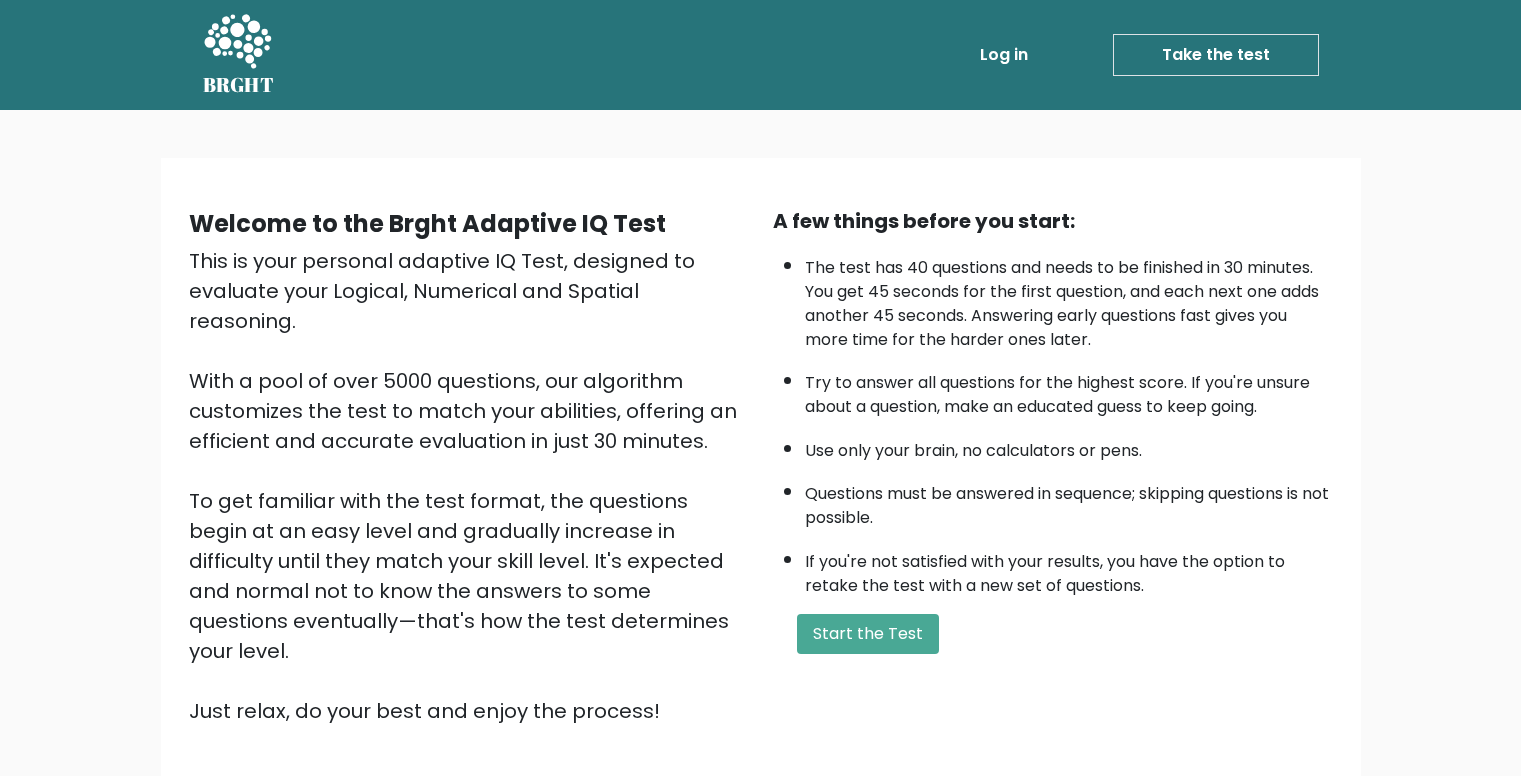 scroll, scrollTop: 0, scrollLeft: 0, axis: both 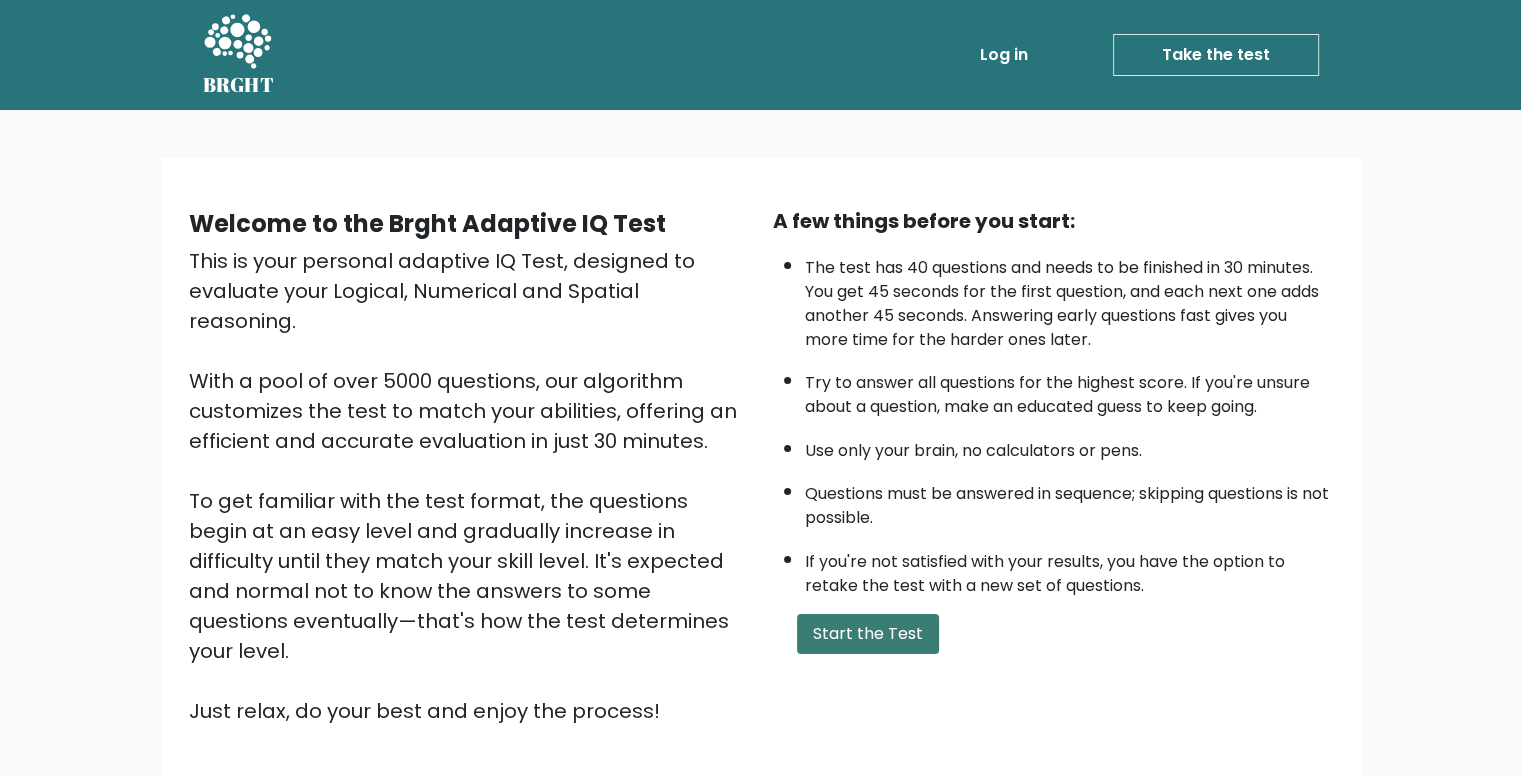 click on "Start the Test" at bounding box center (868, 634) 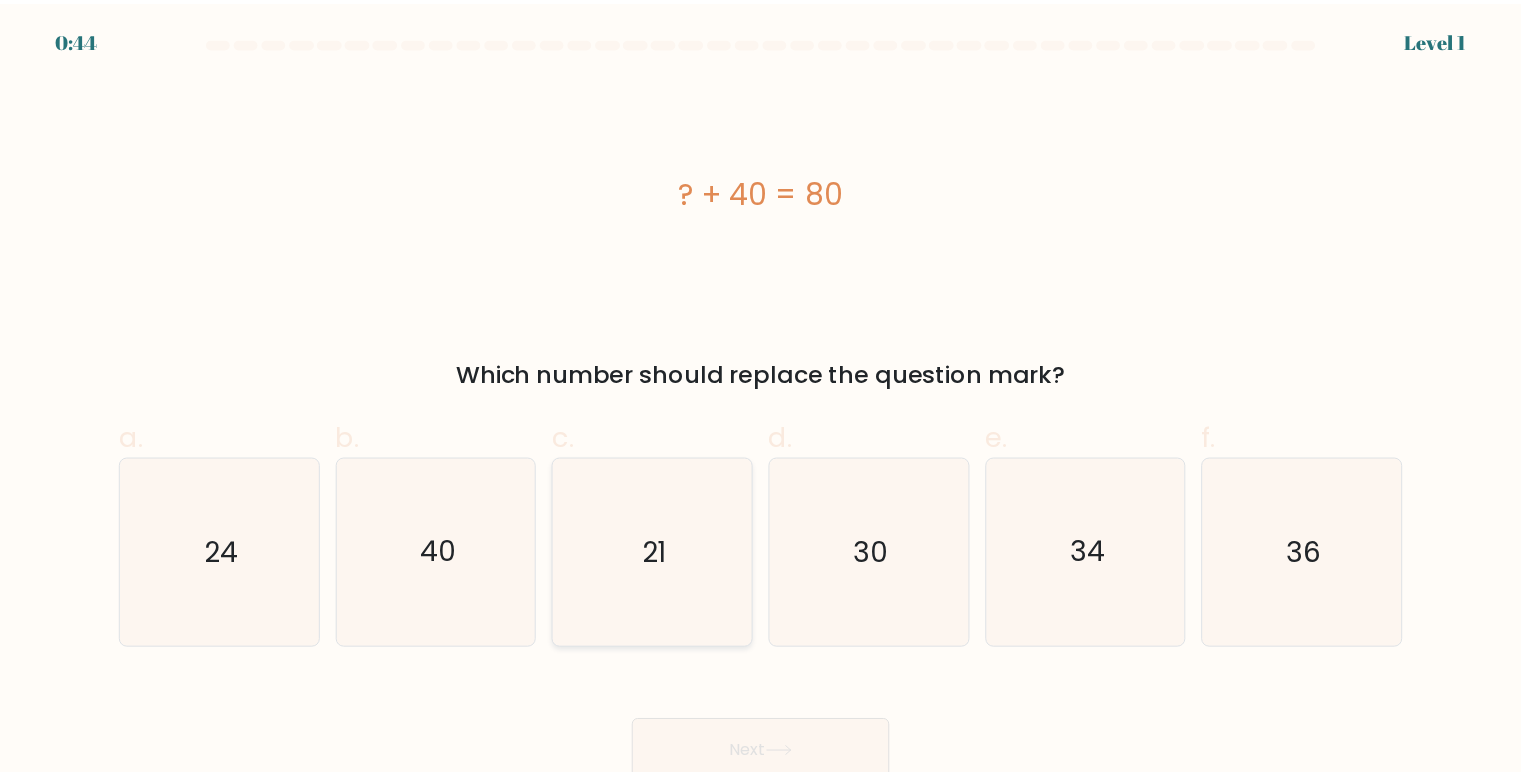 scroll, scrollTop: 0, scrollLeft: 0, axis: both 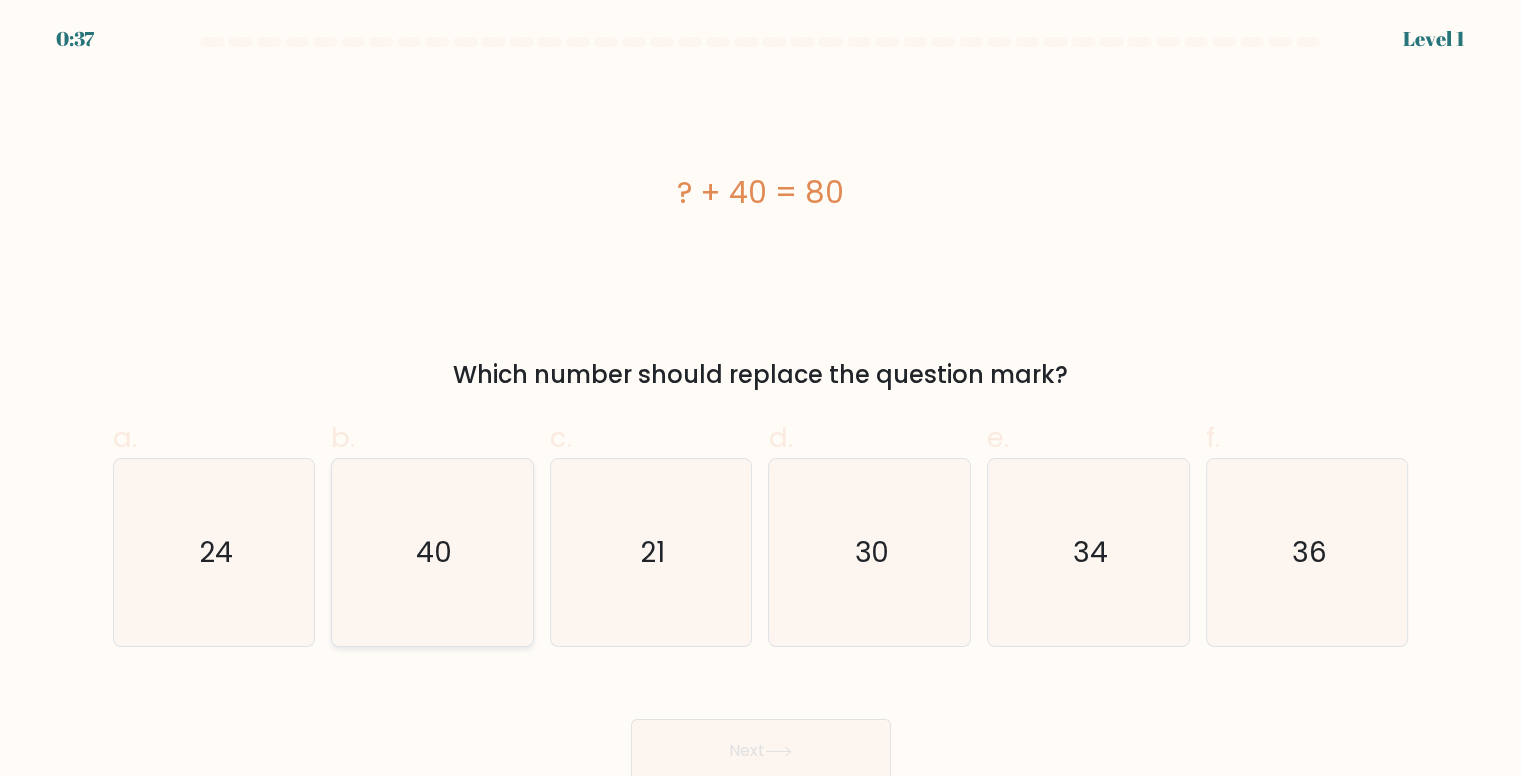 click on "40" 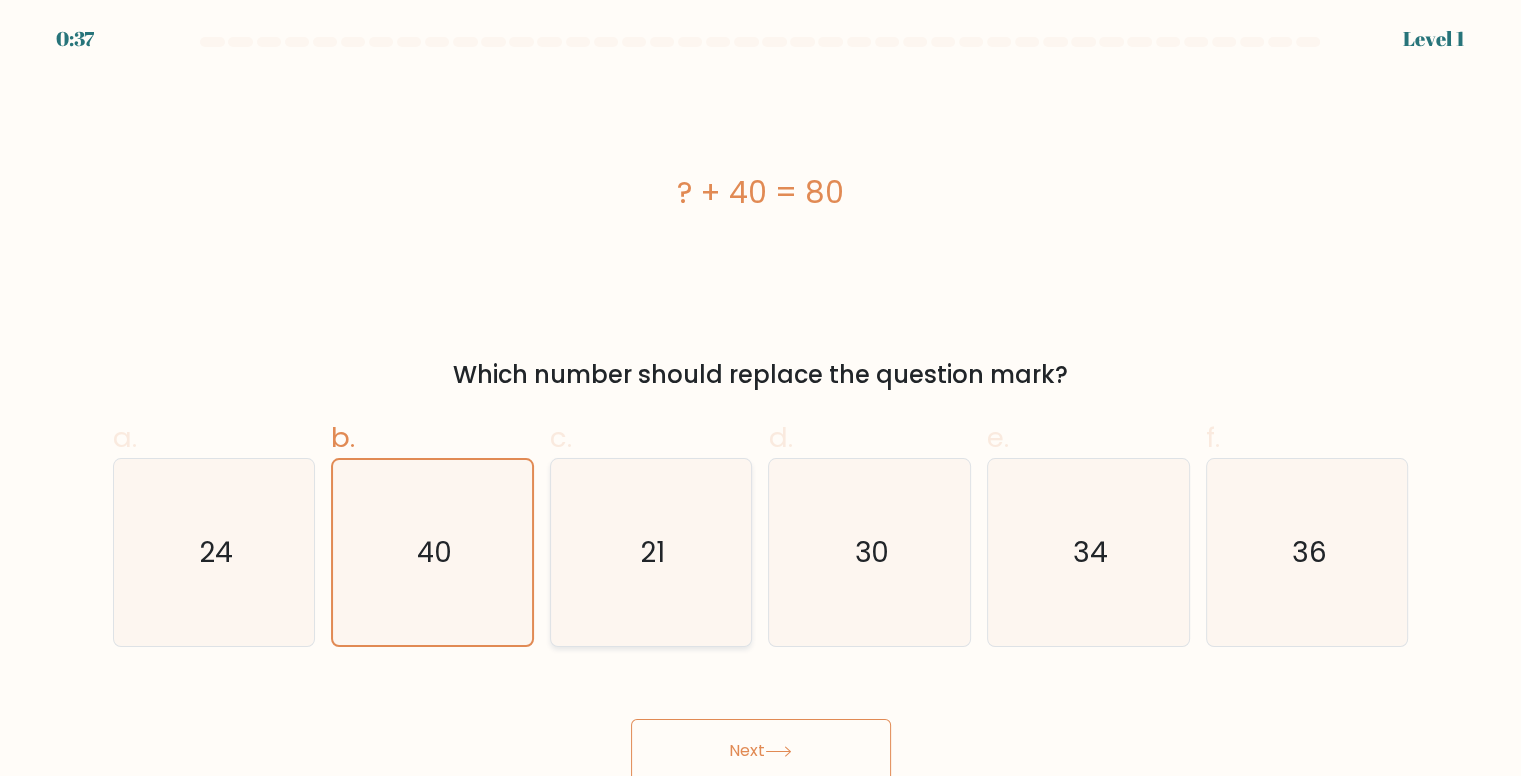 scroll, scrollTop: 8, scrollLeft: 0, axis: vertical 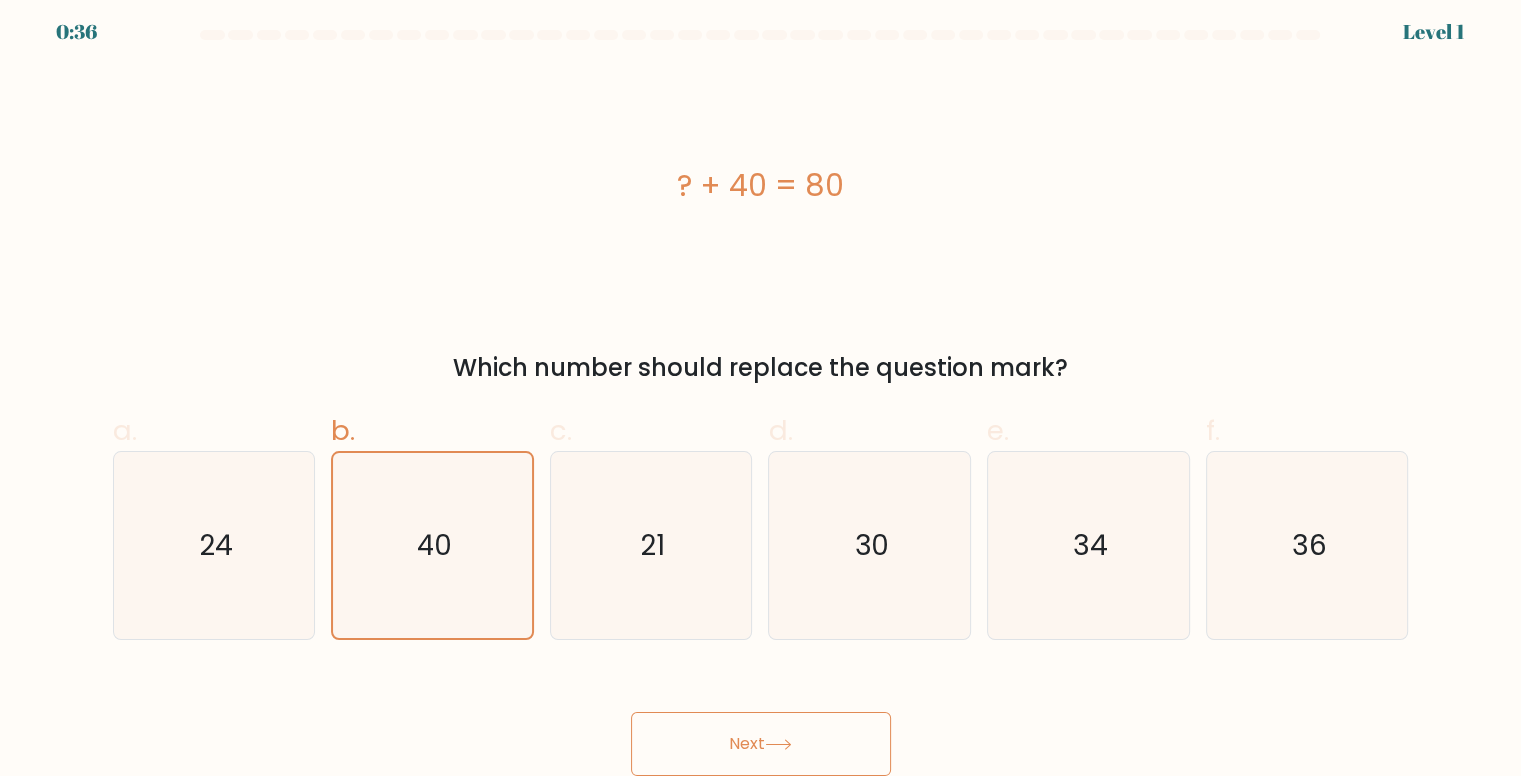 click 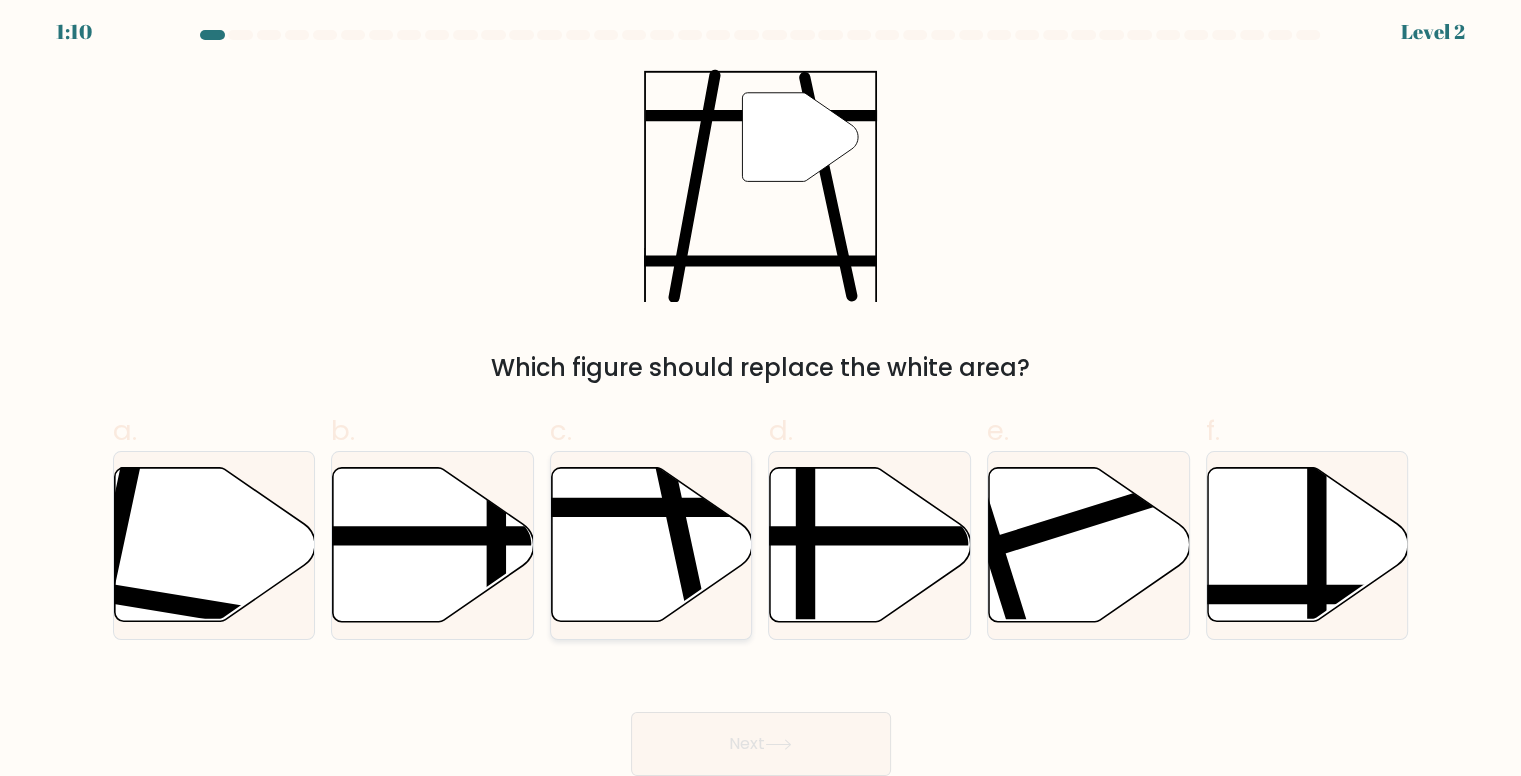 click 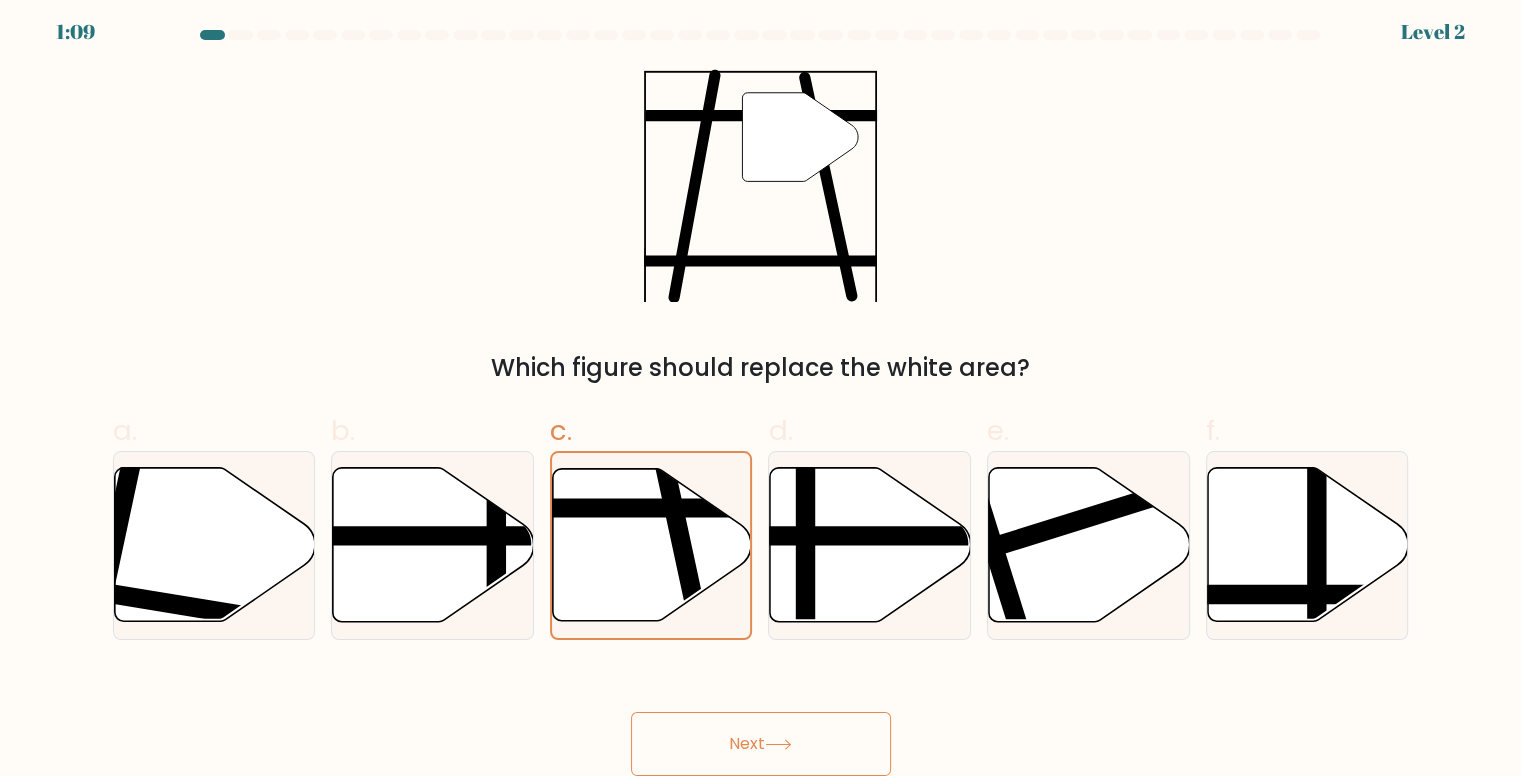 click on "Next" at bounding box center [761, 744] 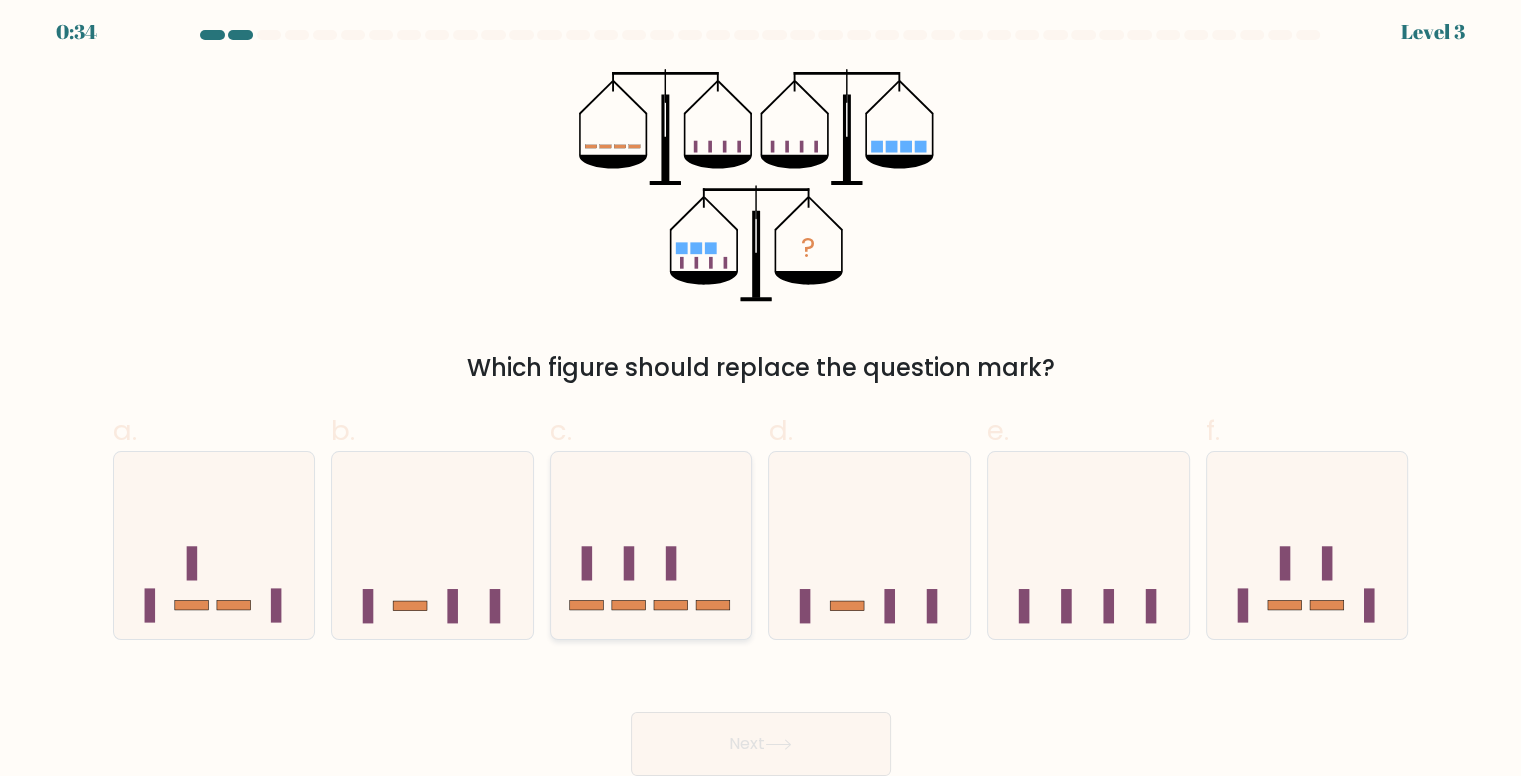 click 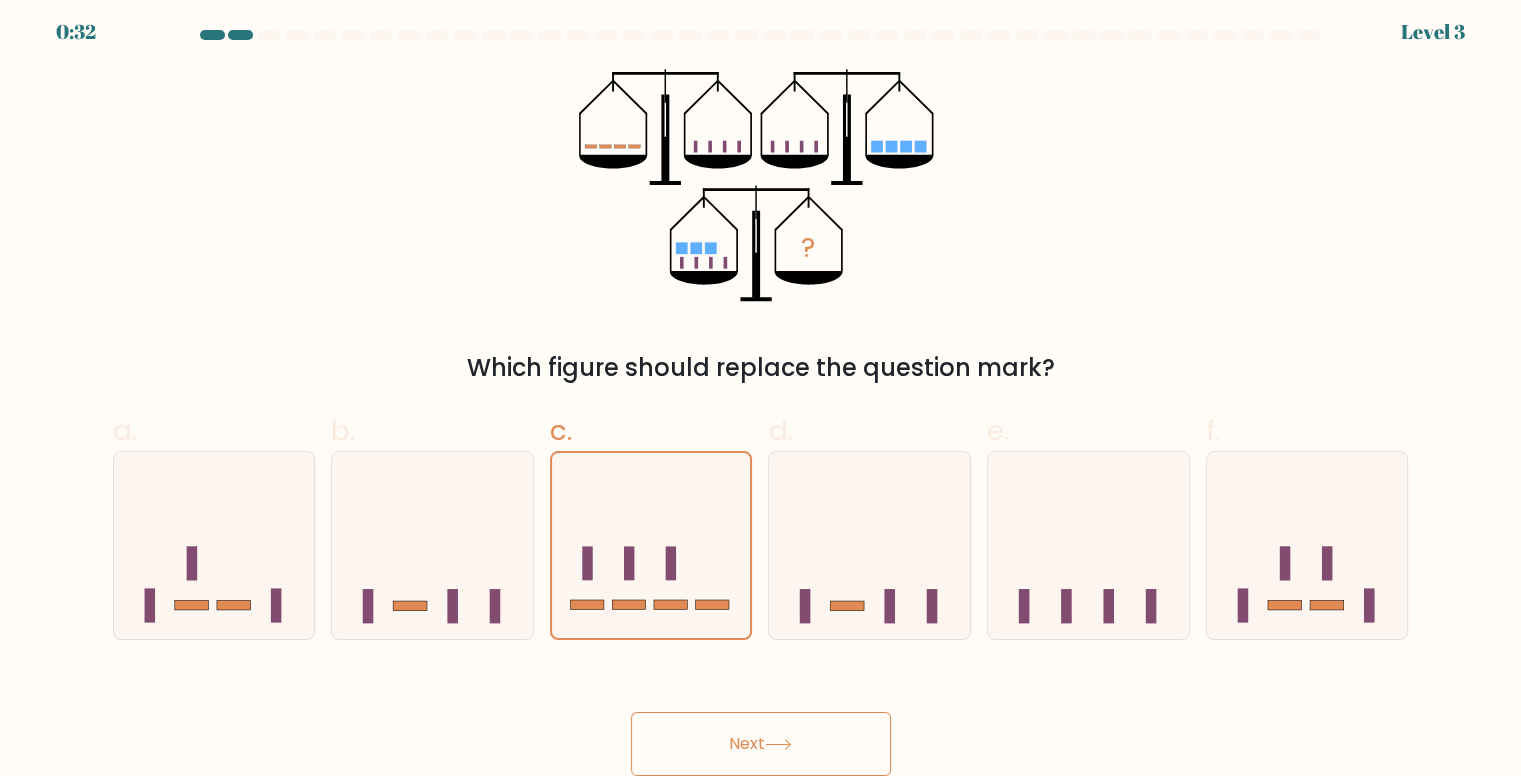 click on "Next" at bounding box center [761, 744] 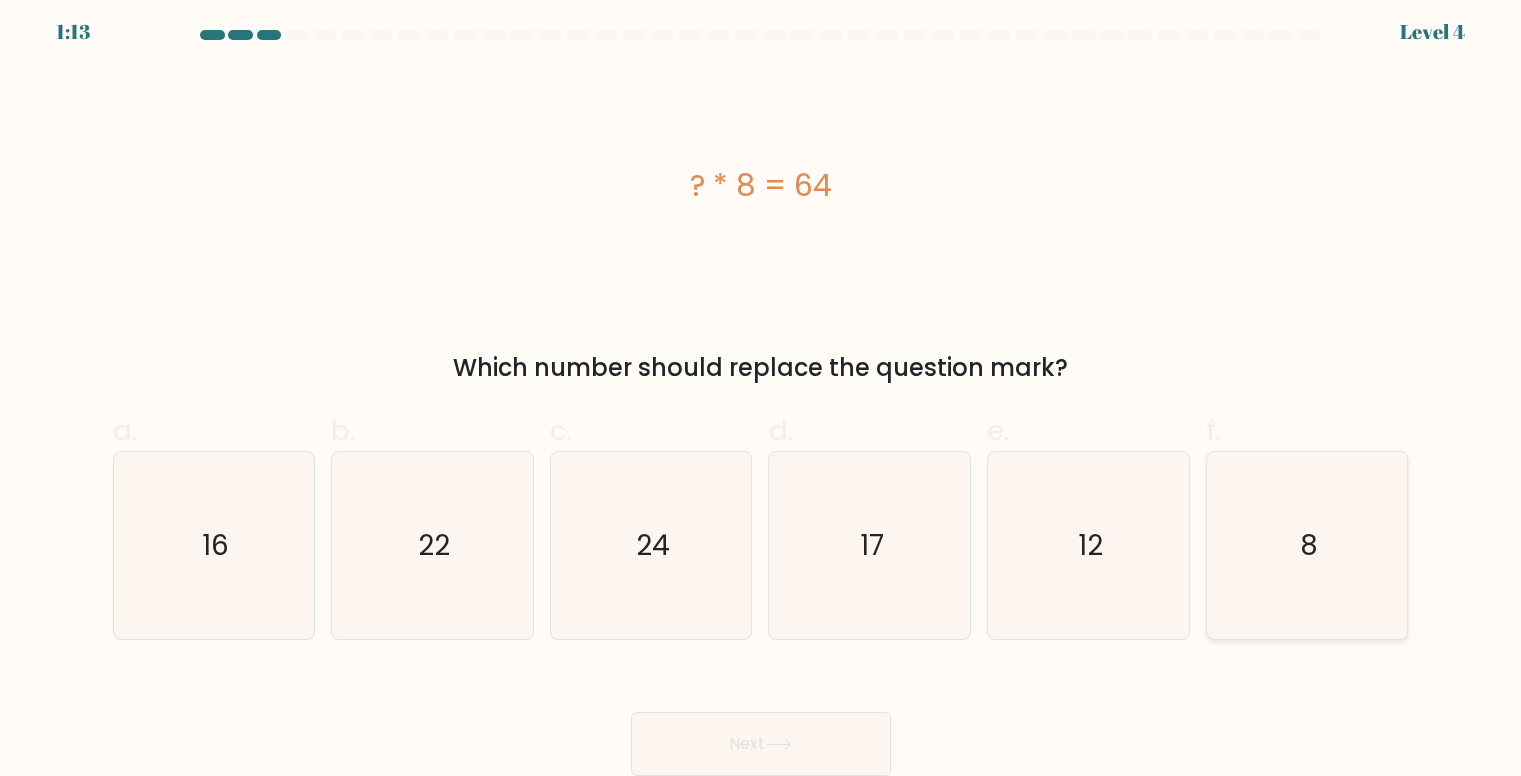click on "8" 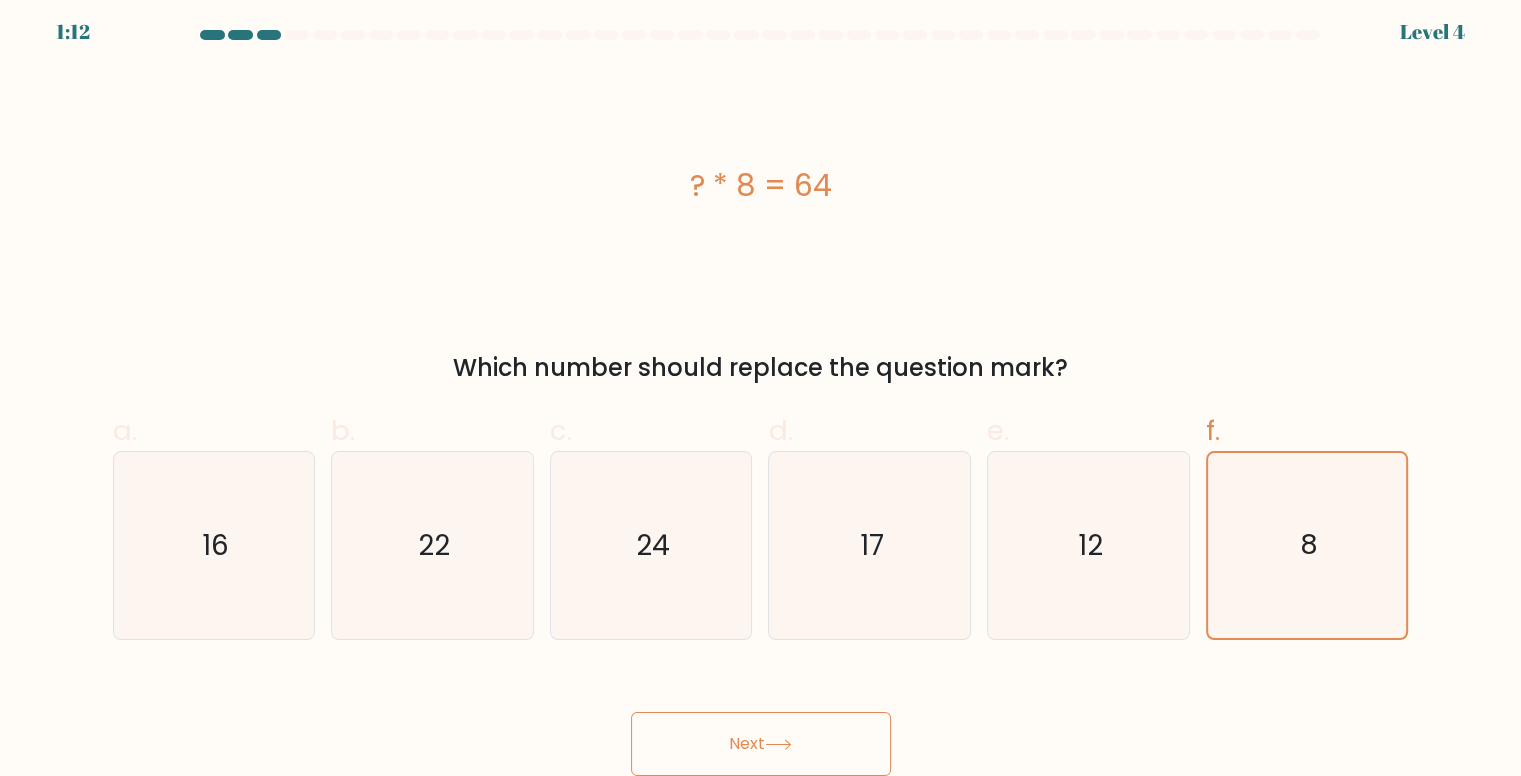 click on "Next" at bounding box center (761, 744) 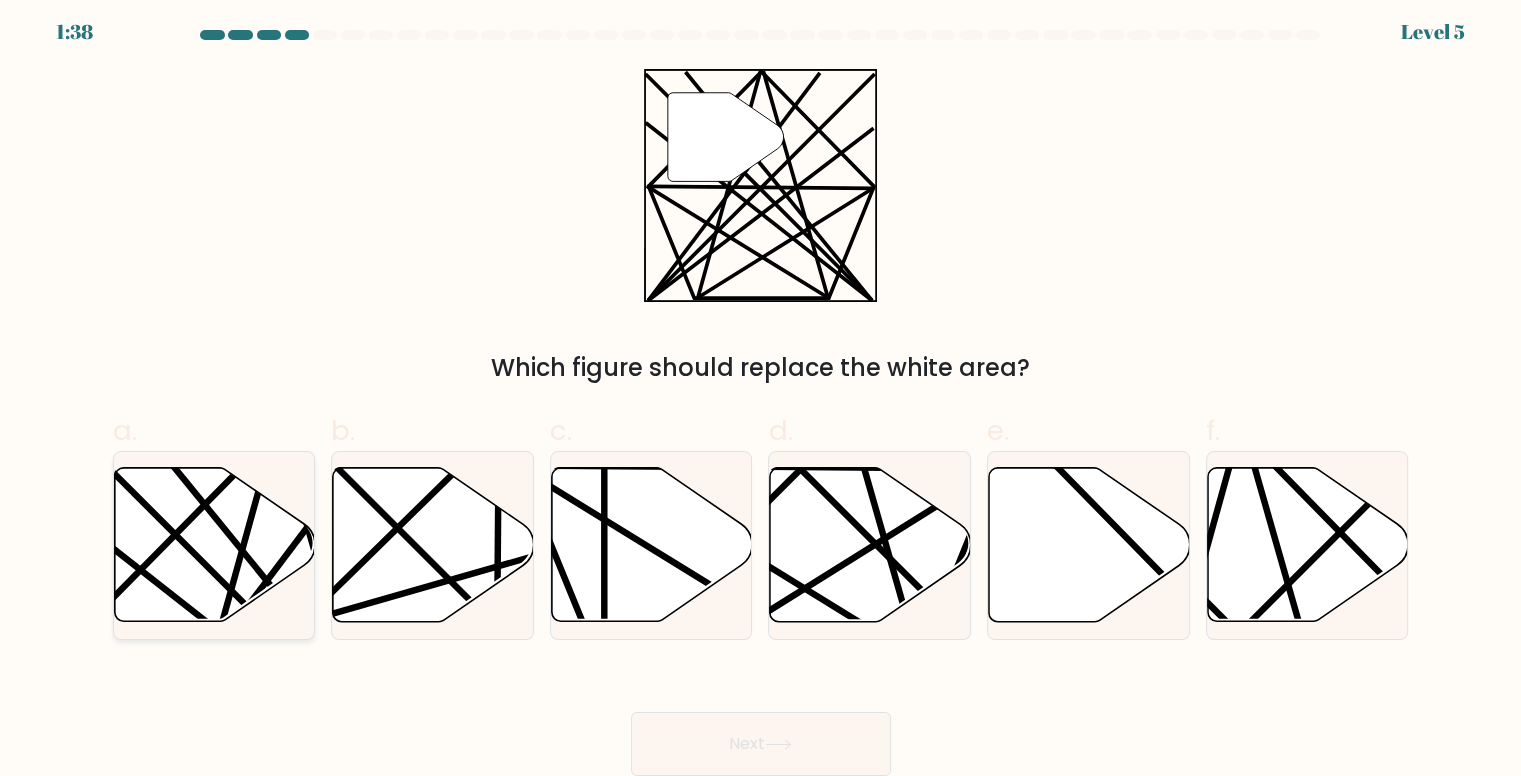 click 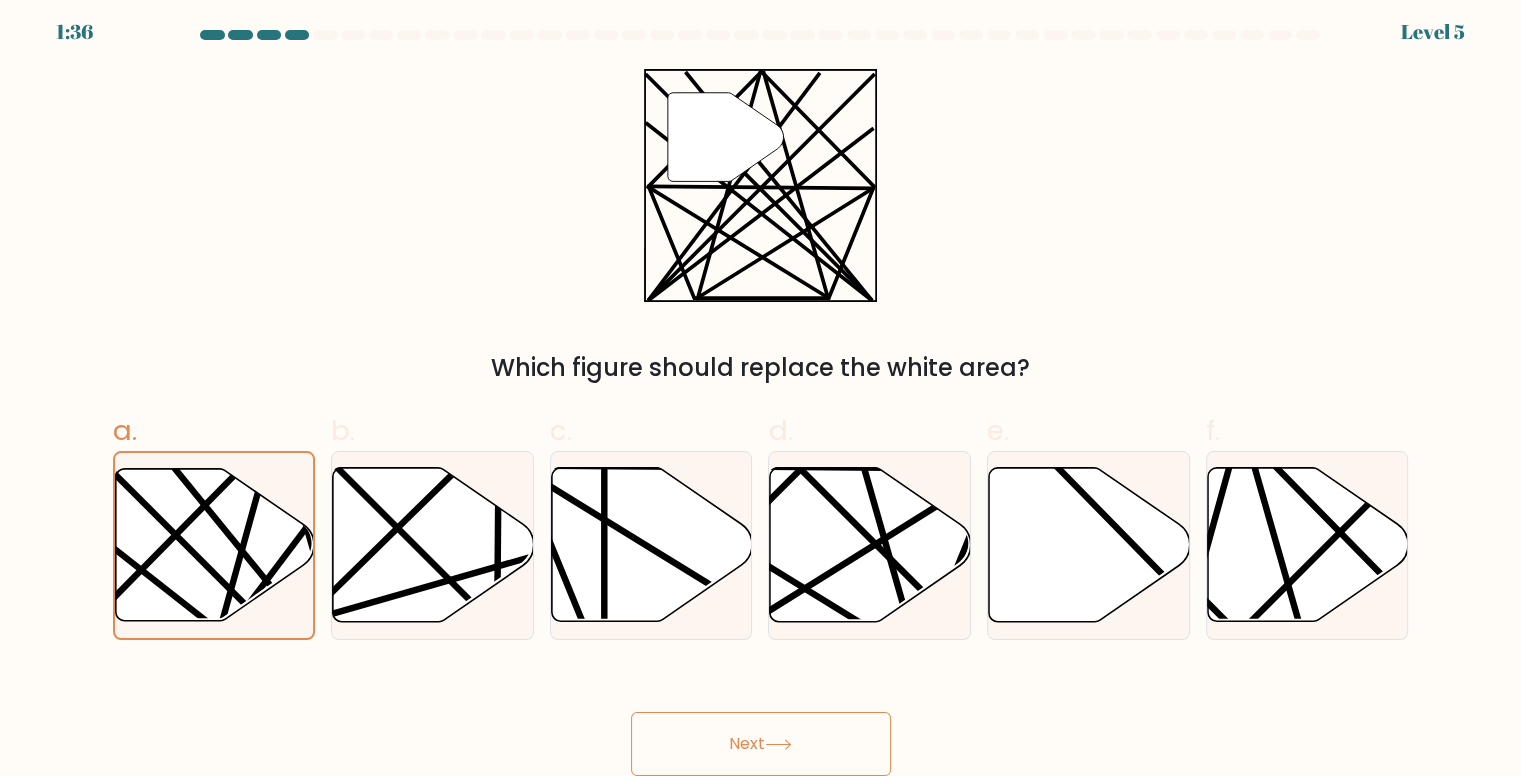 click on "Next" at bounding box center [761, 744] 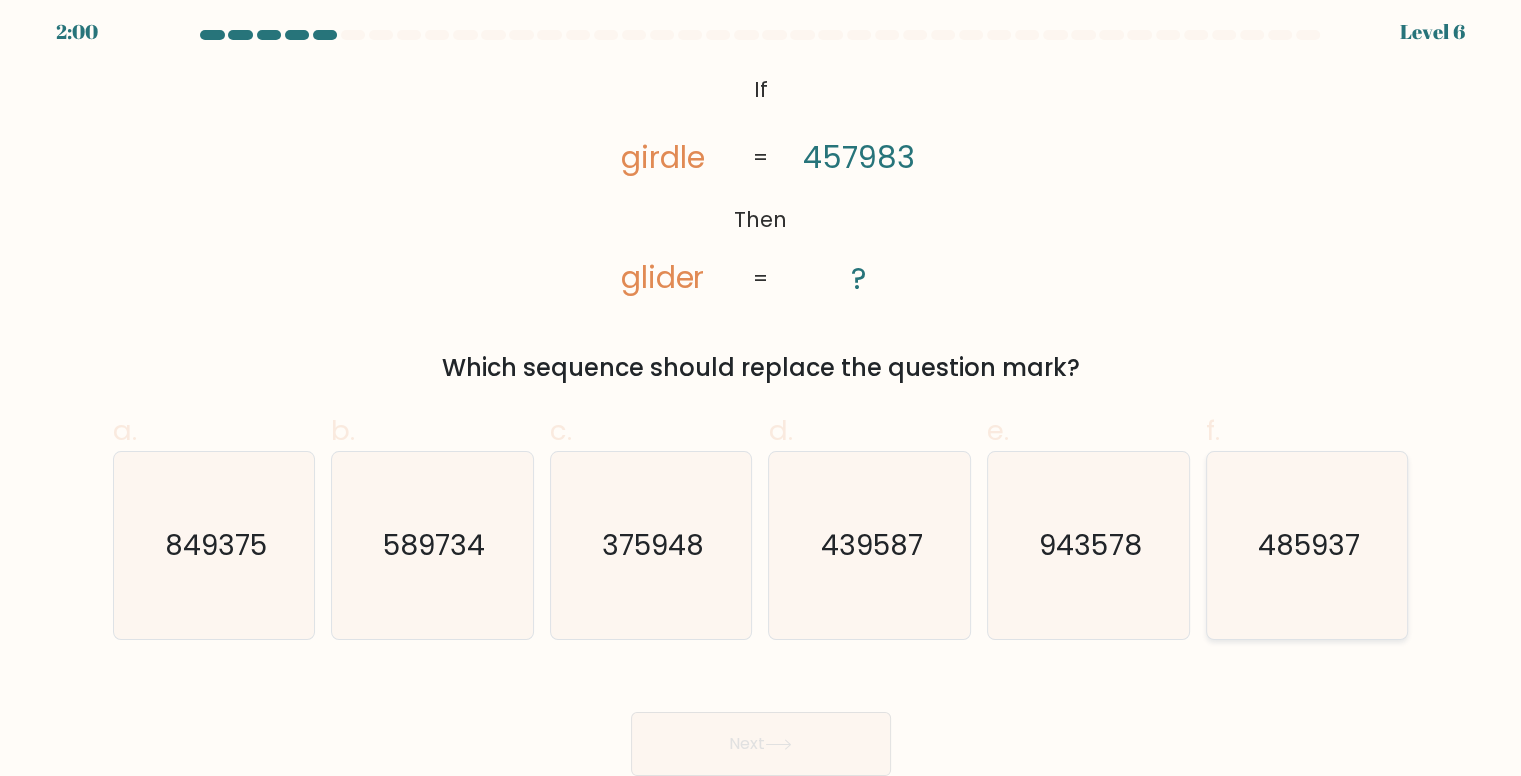 click on "485937" 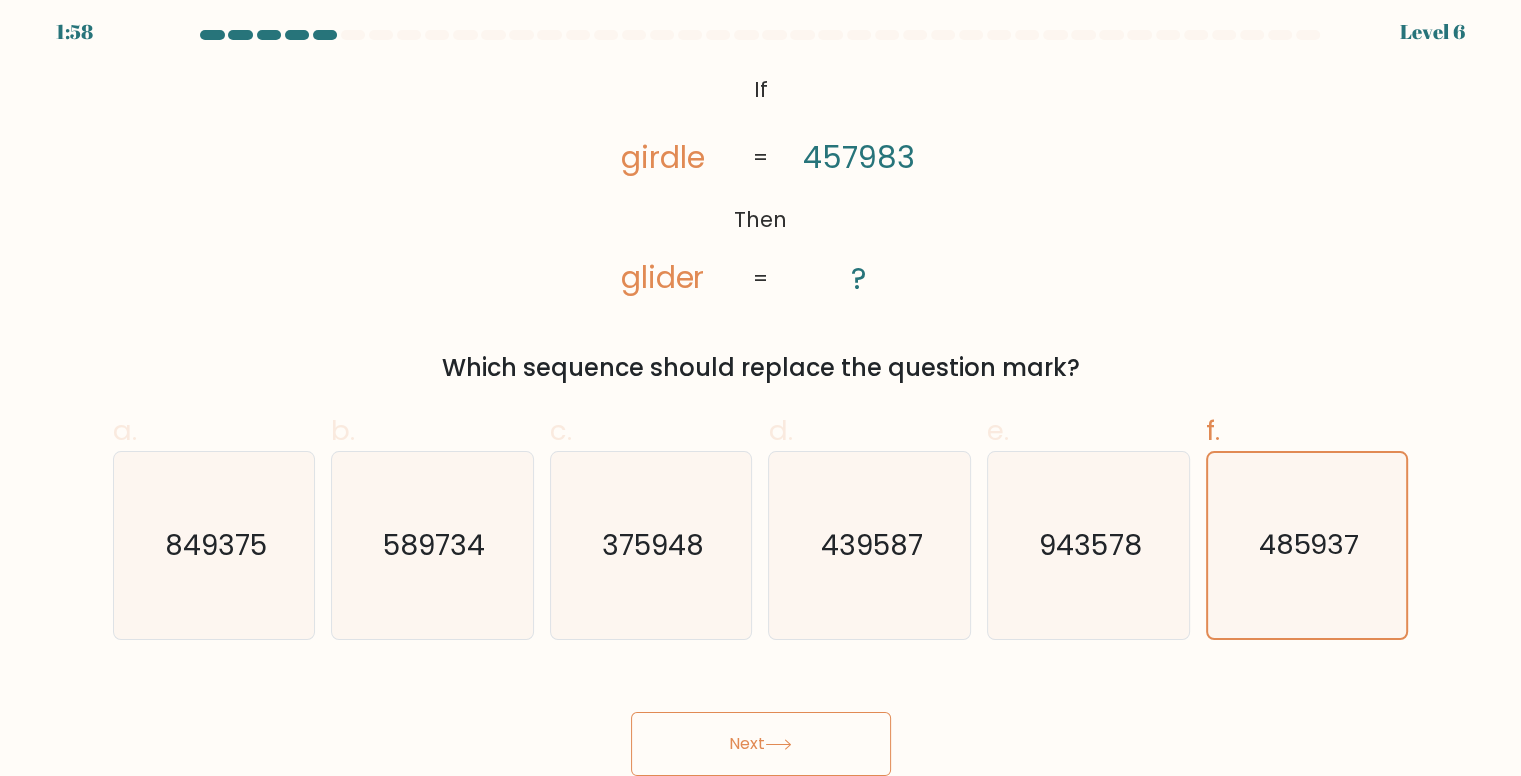 click on "Next" at bounding box center (761, 744) 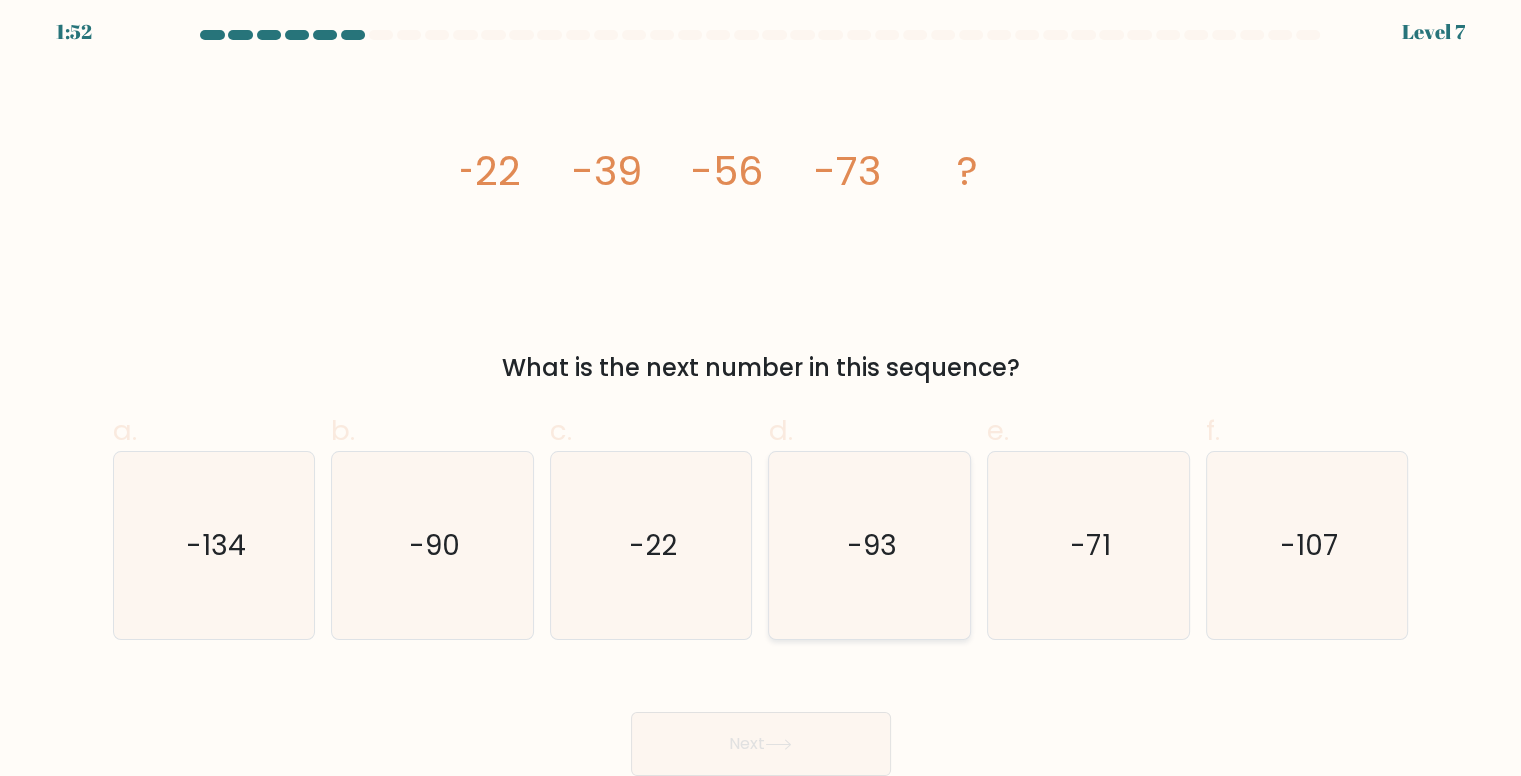 click on "-93" 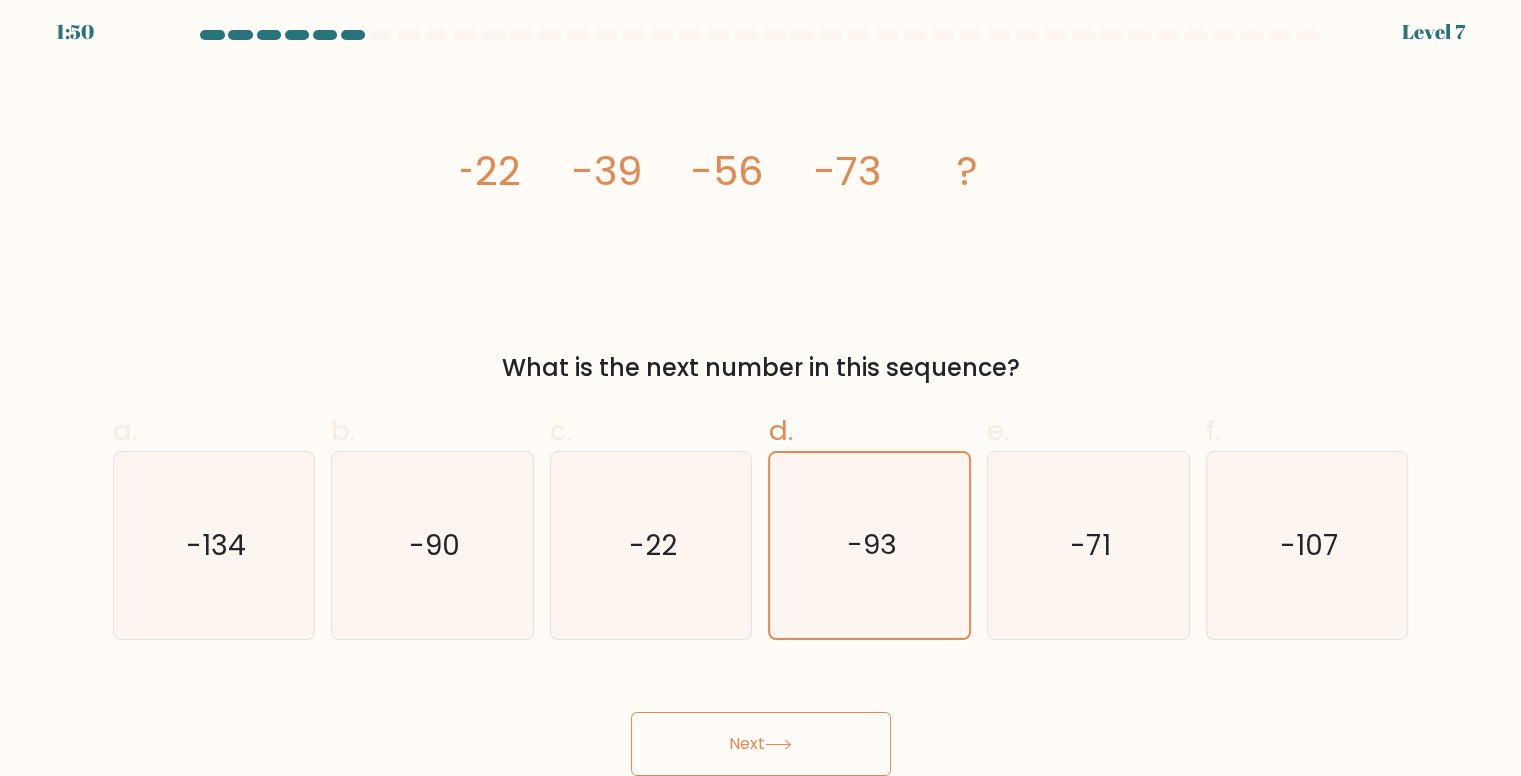 click on "Next" at bounding box center (761, 744) 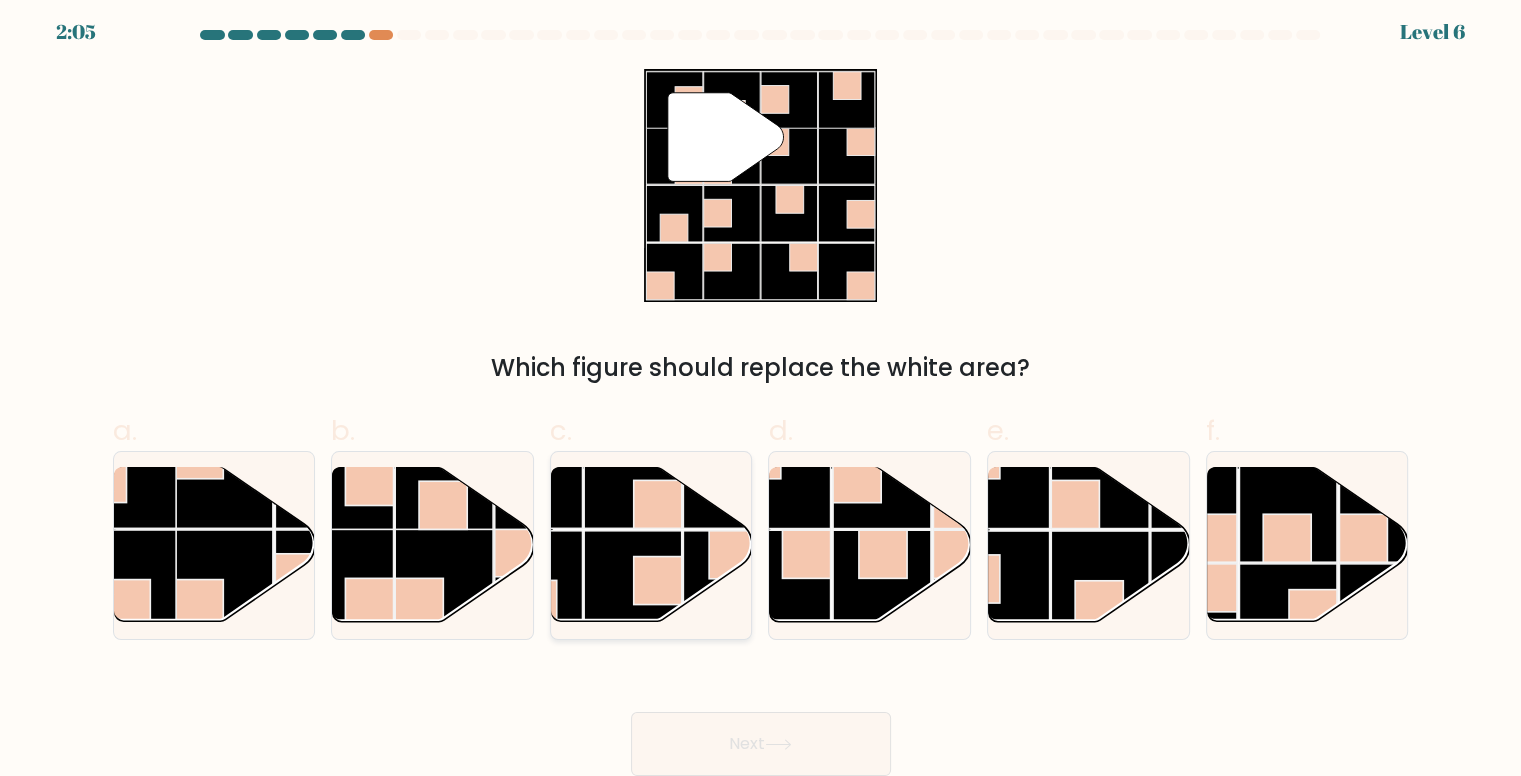 click 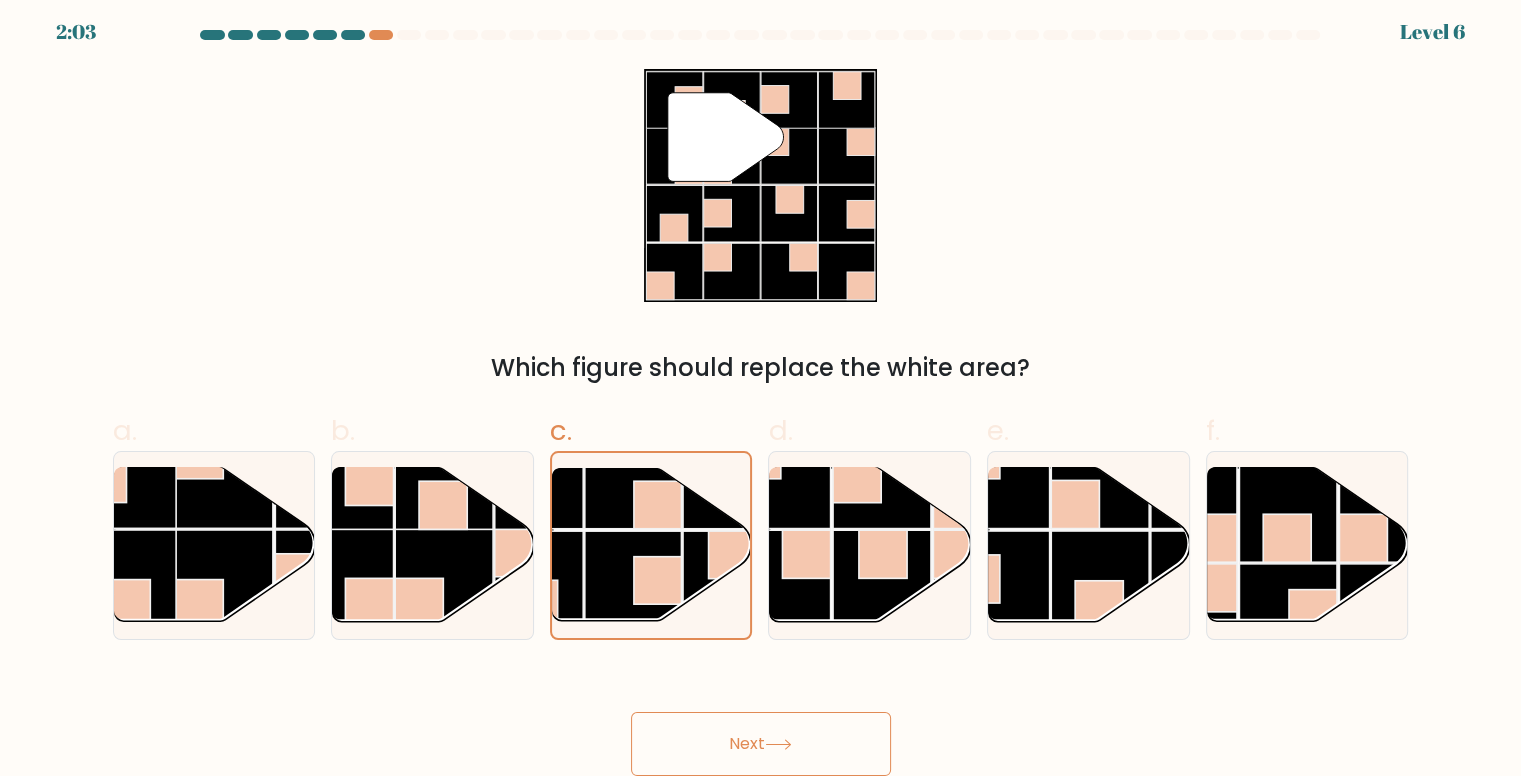 click on "Next" at bounding box center [761, 744] 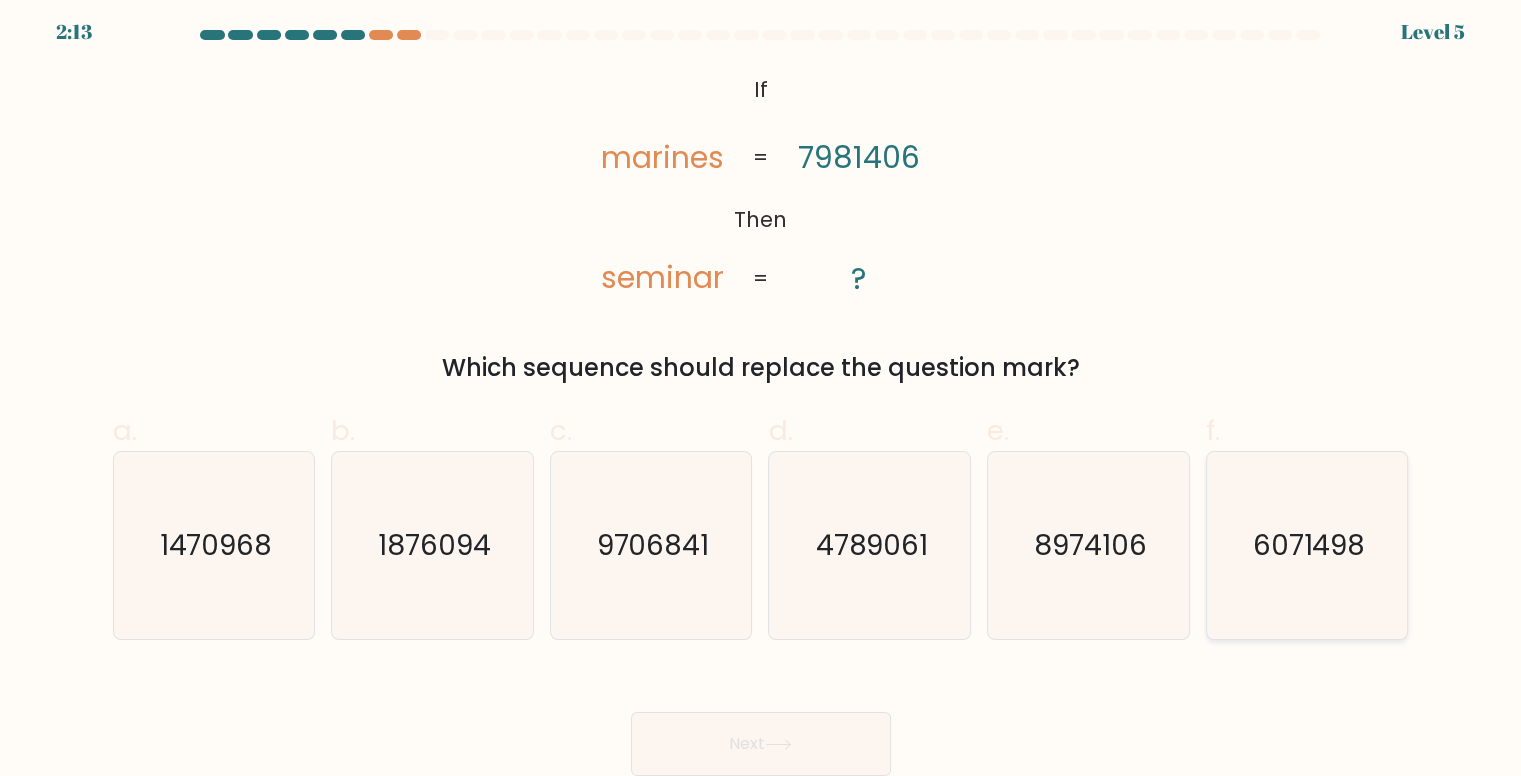 click on "6071498" 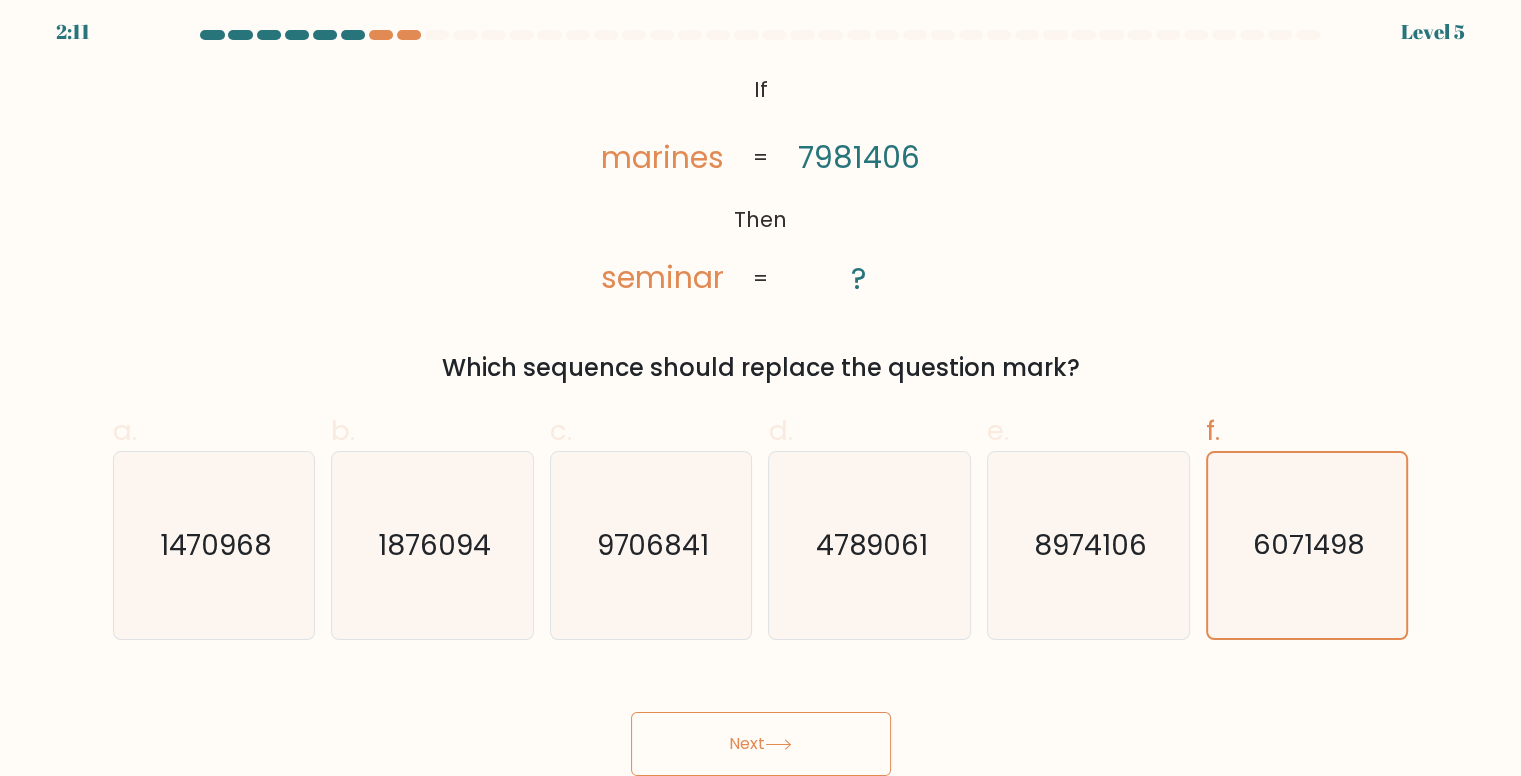 click on "Next" at bounding box center [761, 744] 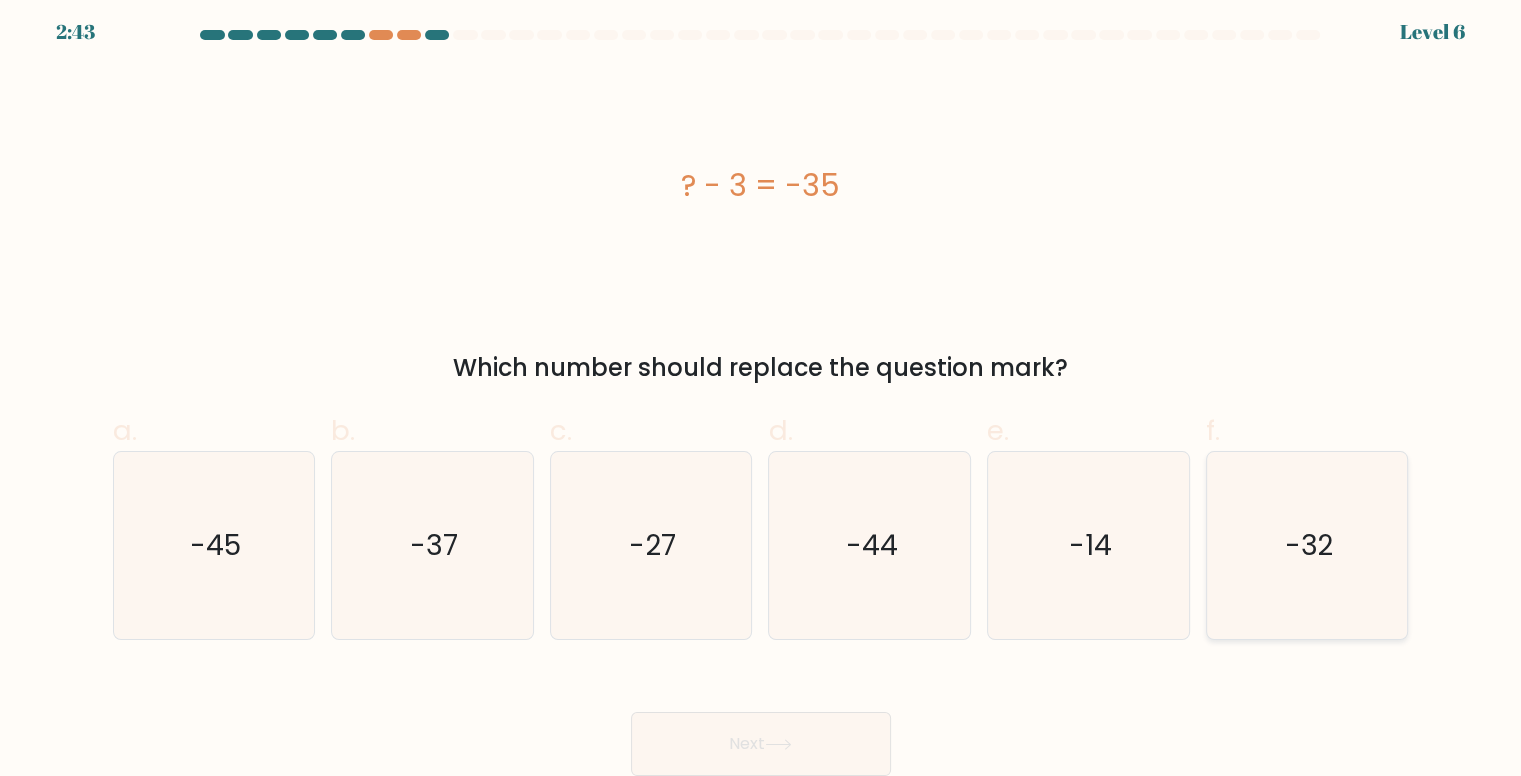 click on "-32" 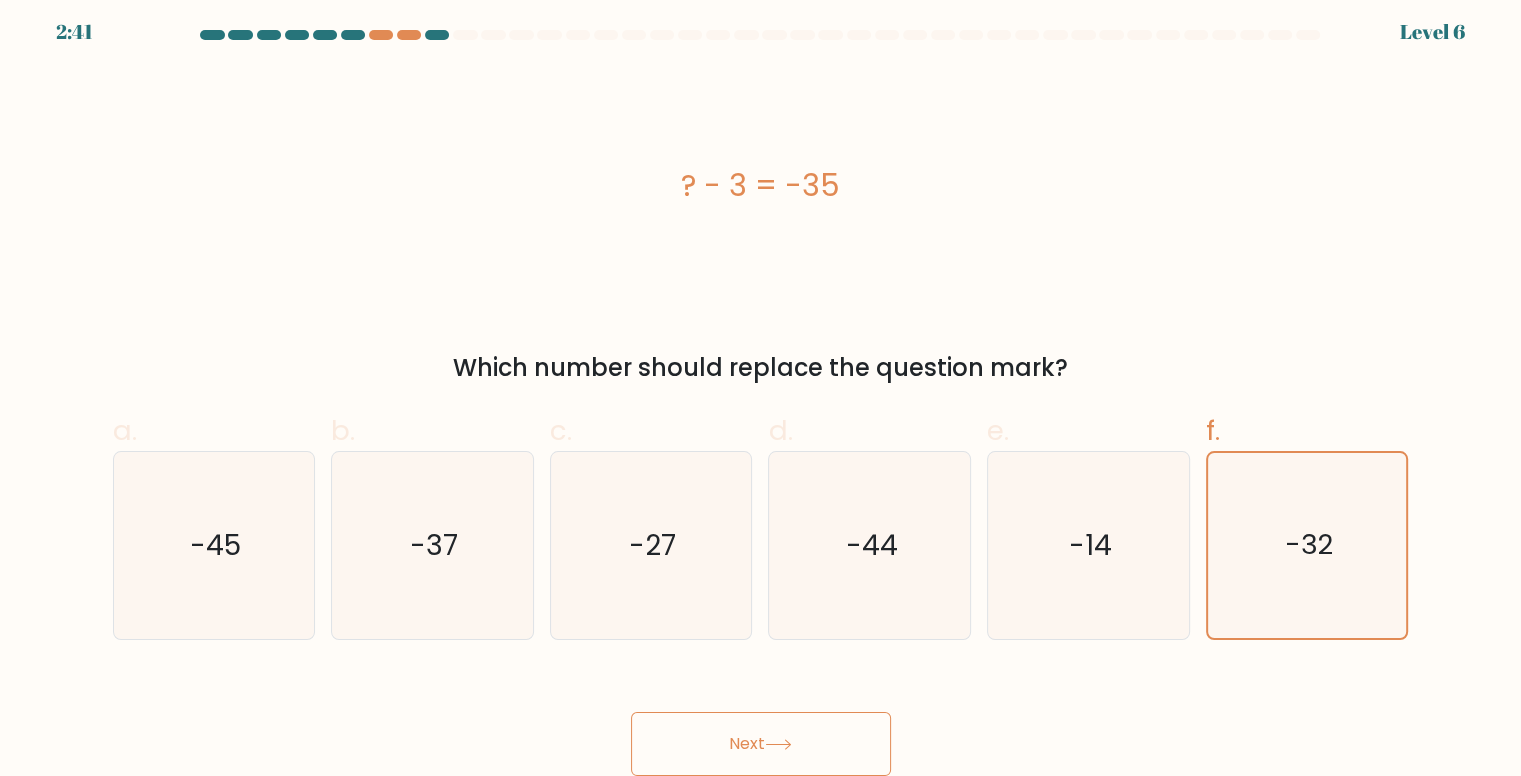click on "Next" at bounding box center [761, 744] 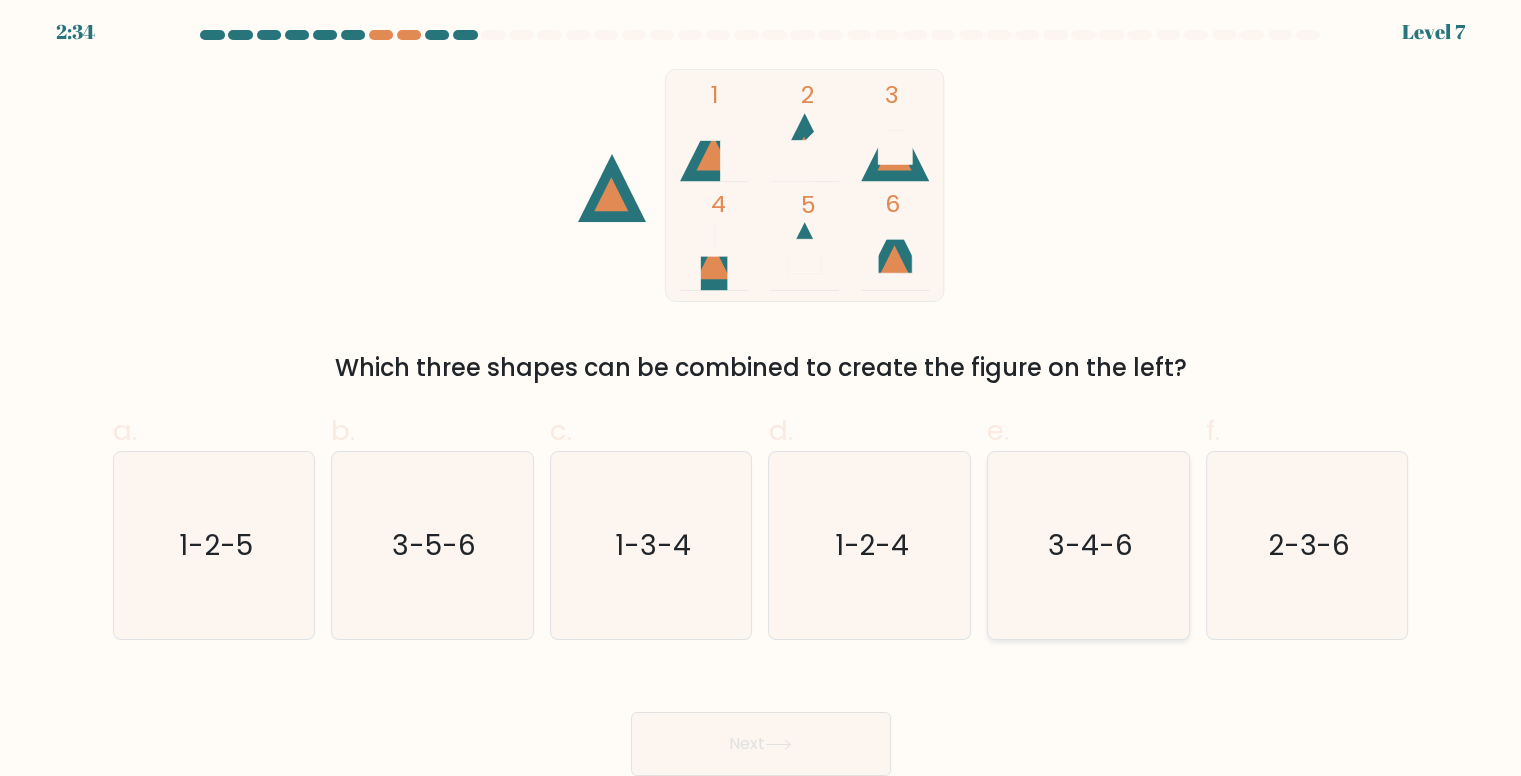click on "3-4-6" 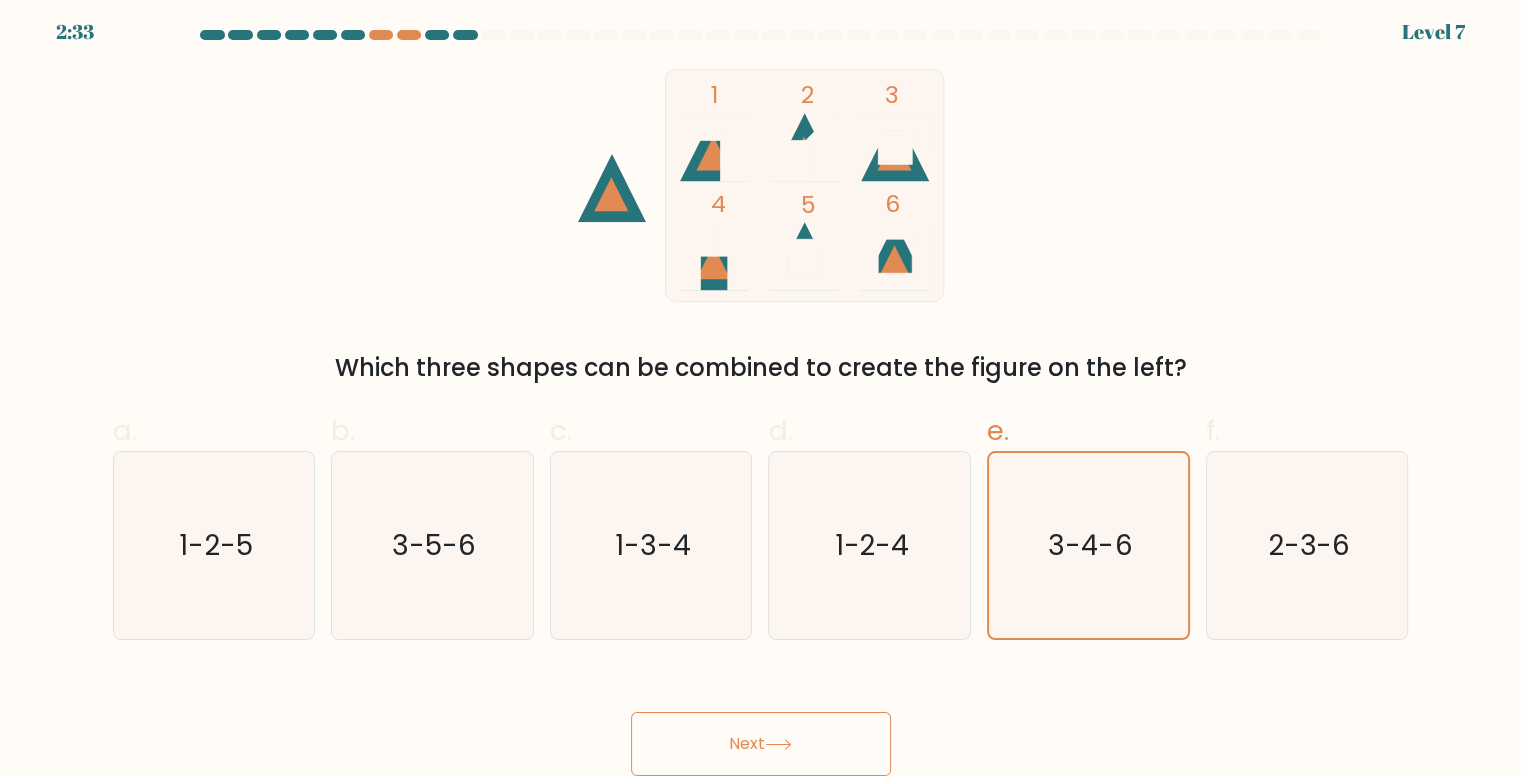 click on "Next" at bounding box center (761, 744) 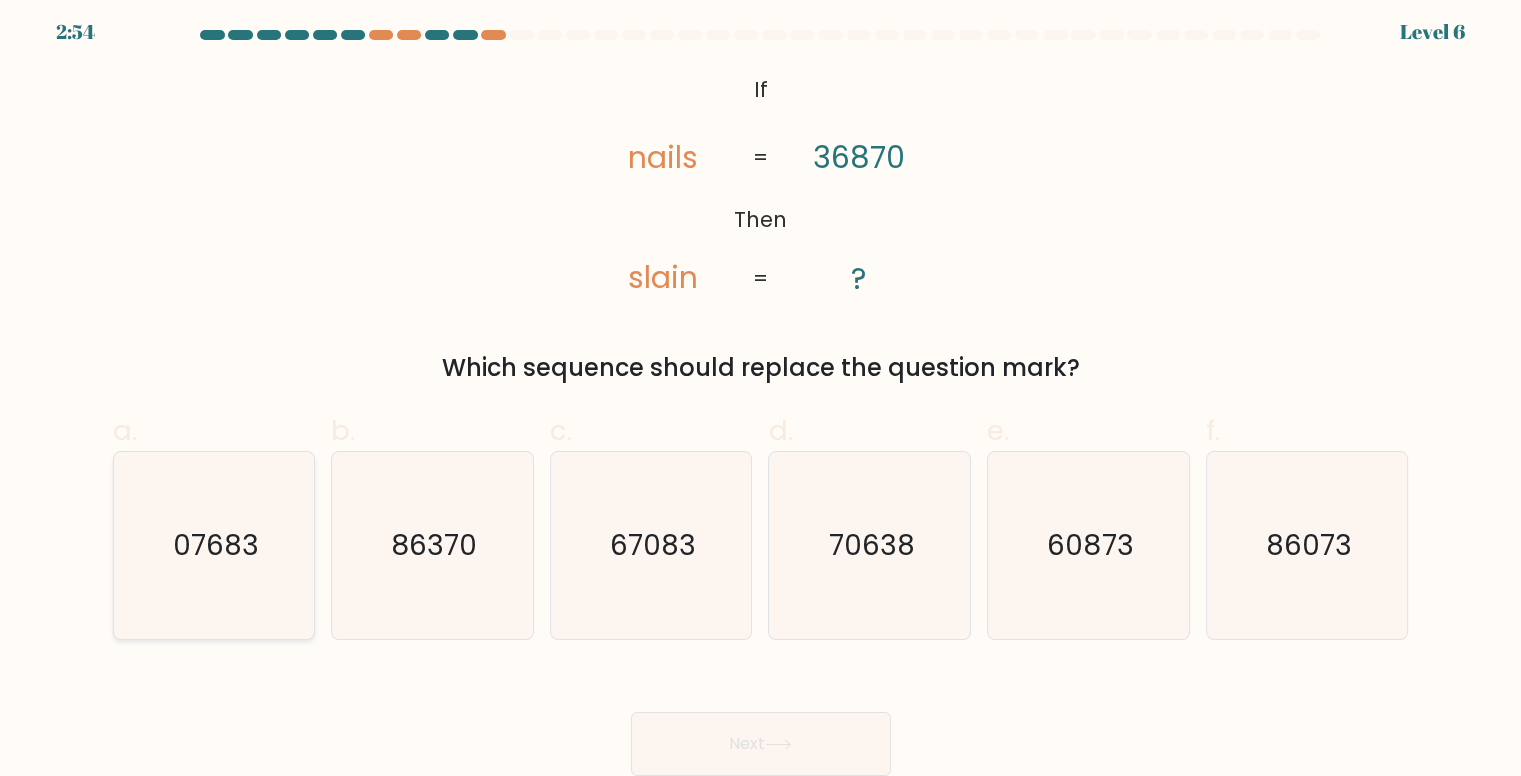 click on "07683" 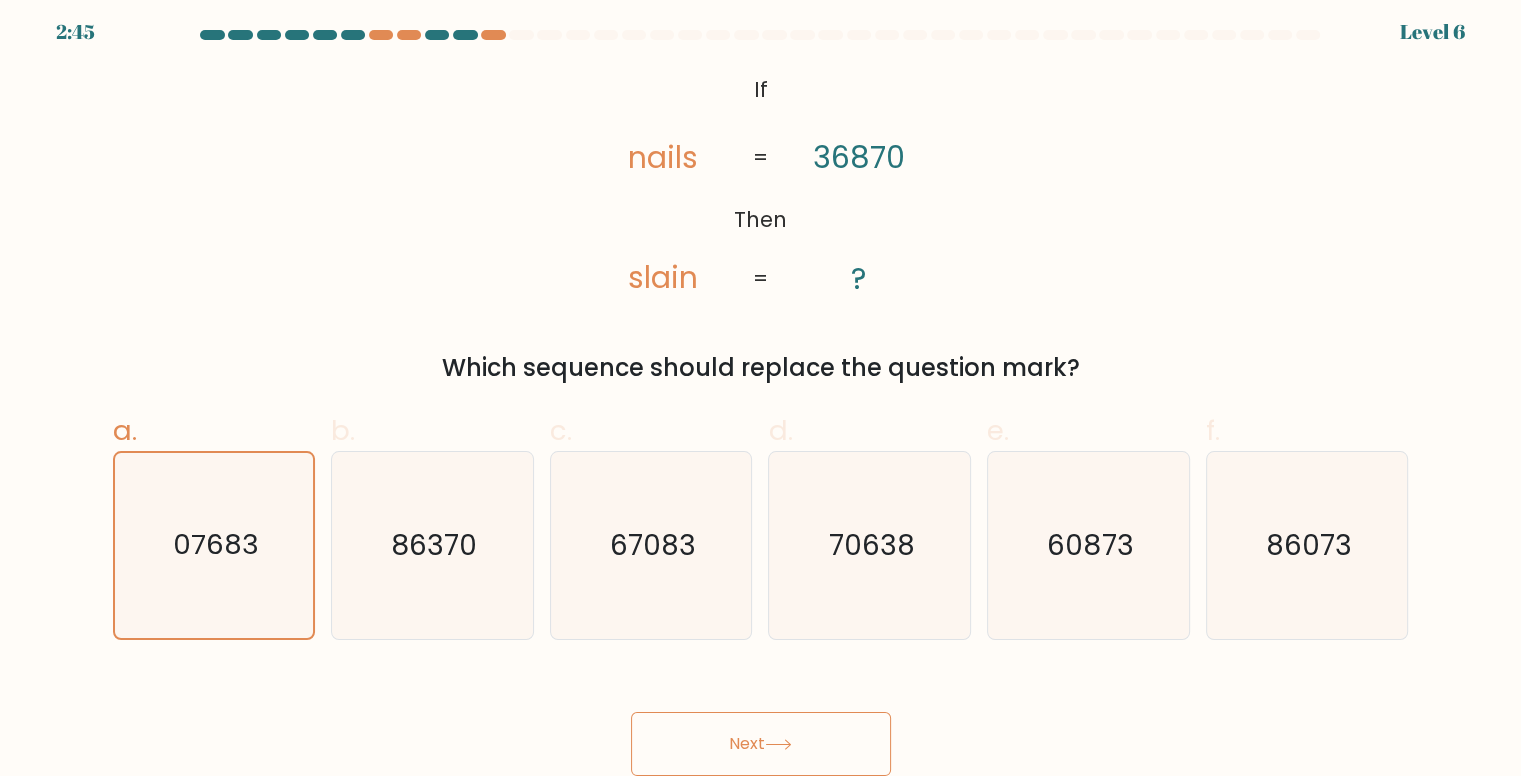click on "Next" at bounding box center [761, 744] 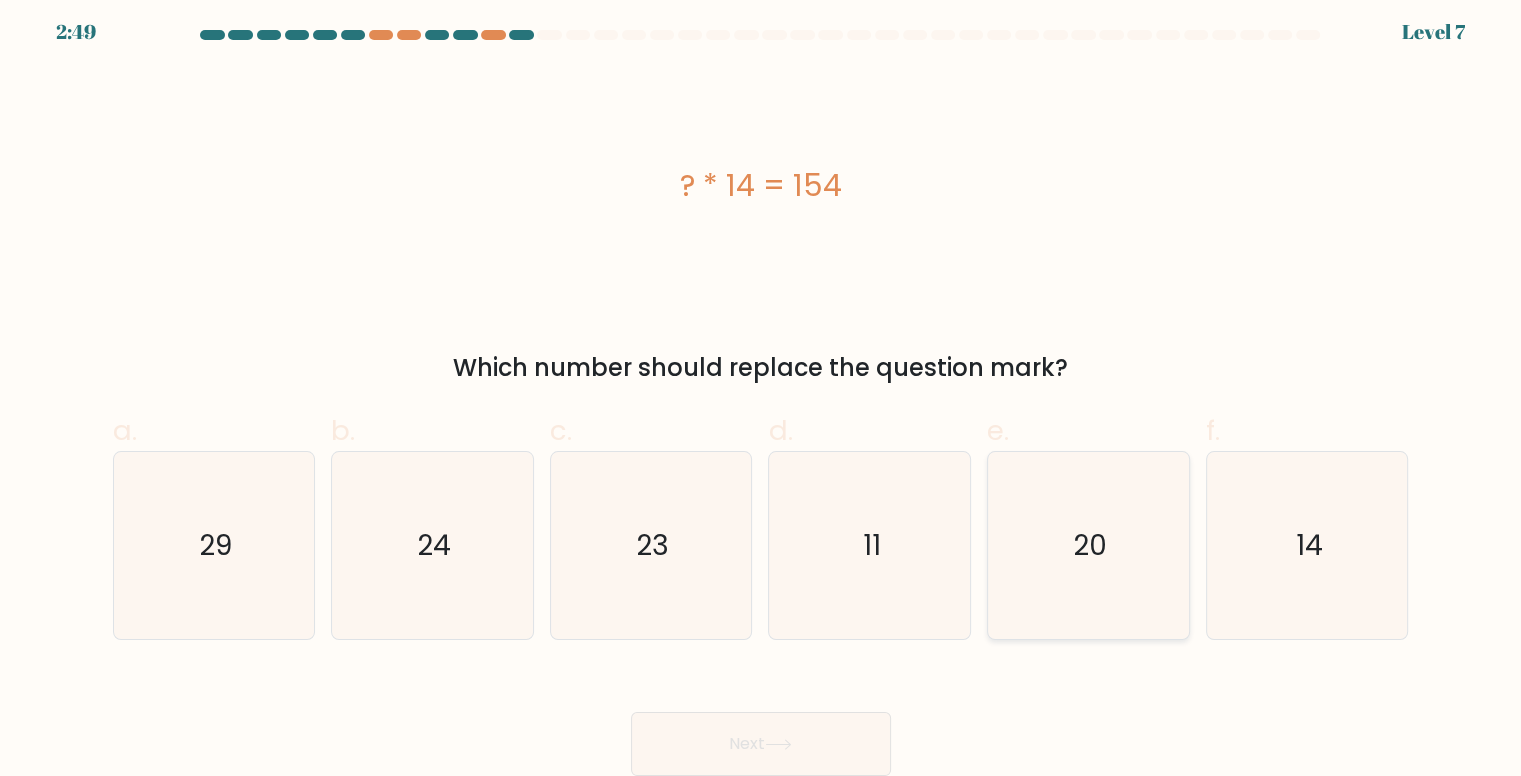 click on "20" 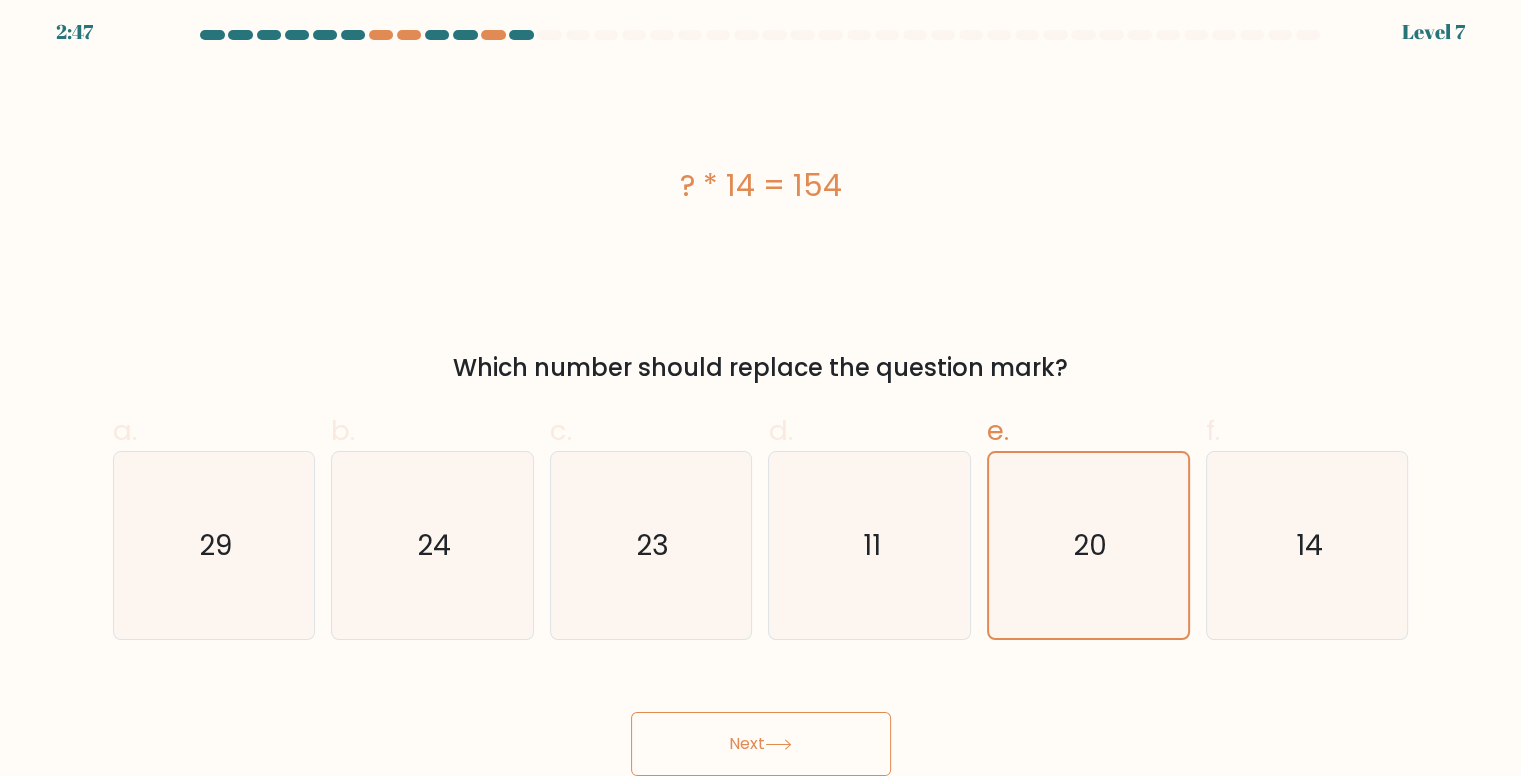 click on "Next" at bounding box center (761, 744) 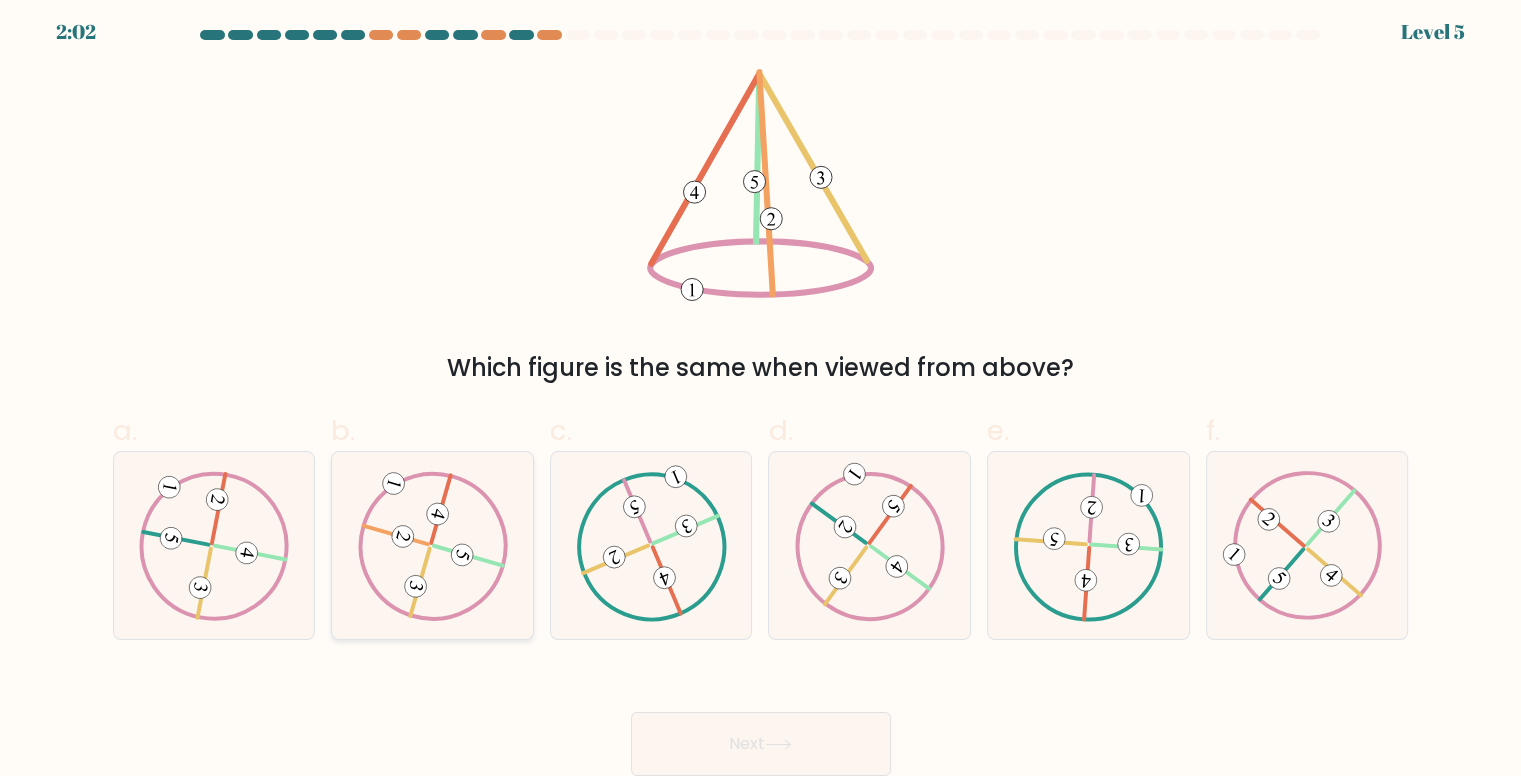 click 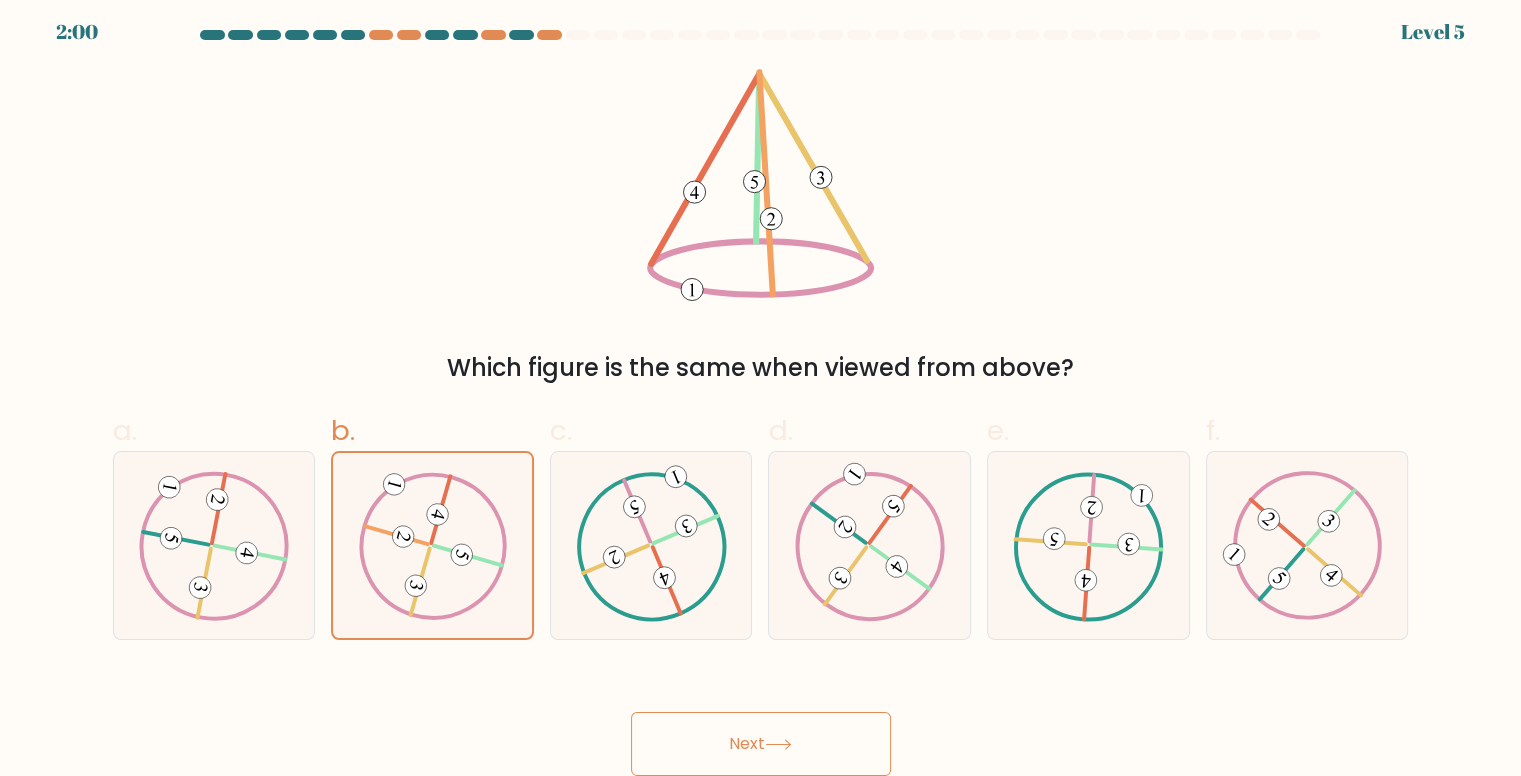 click on "Next" at bounding box center (761, 744) 